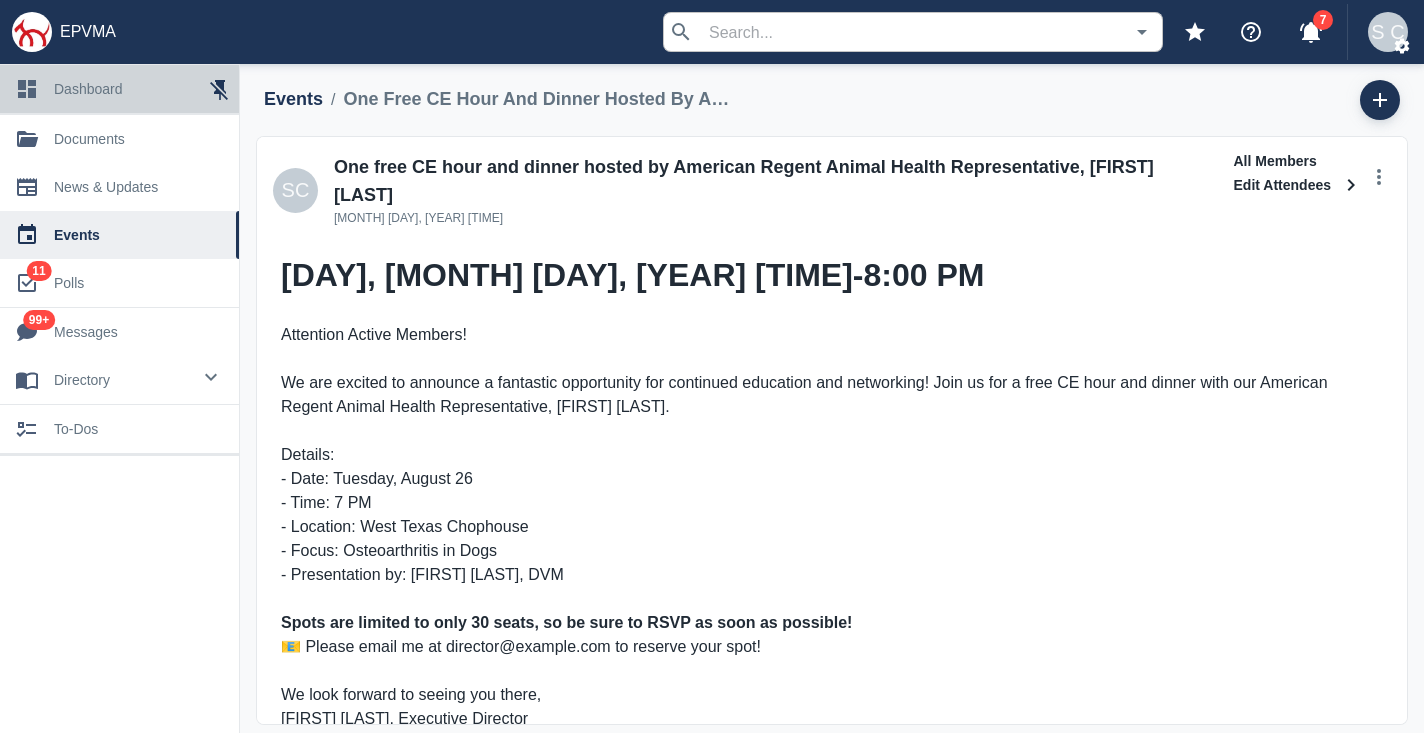 scroll, scrollTop: 0, scrollLeft: 0, axis: both 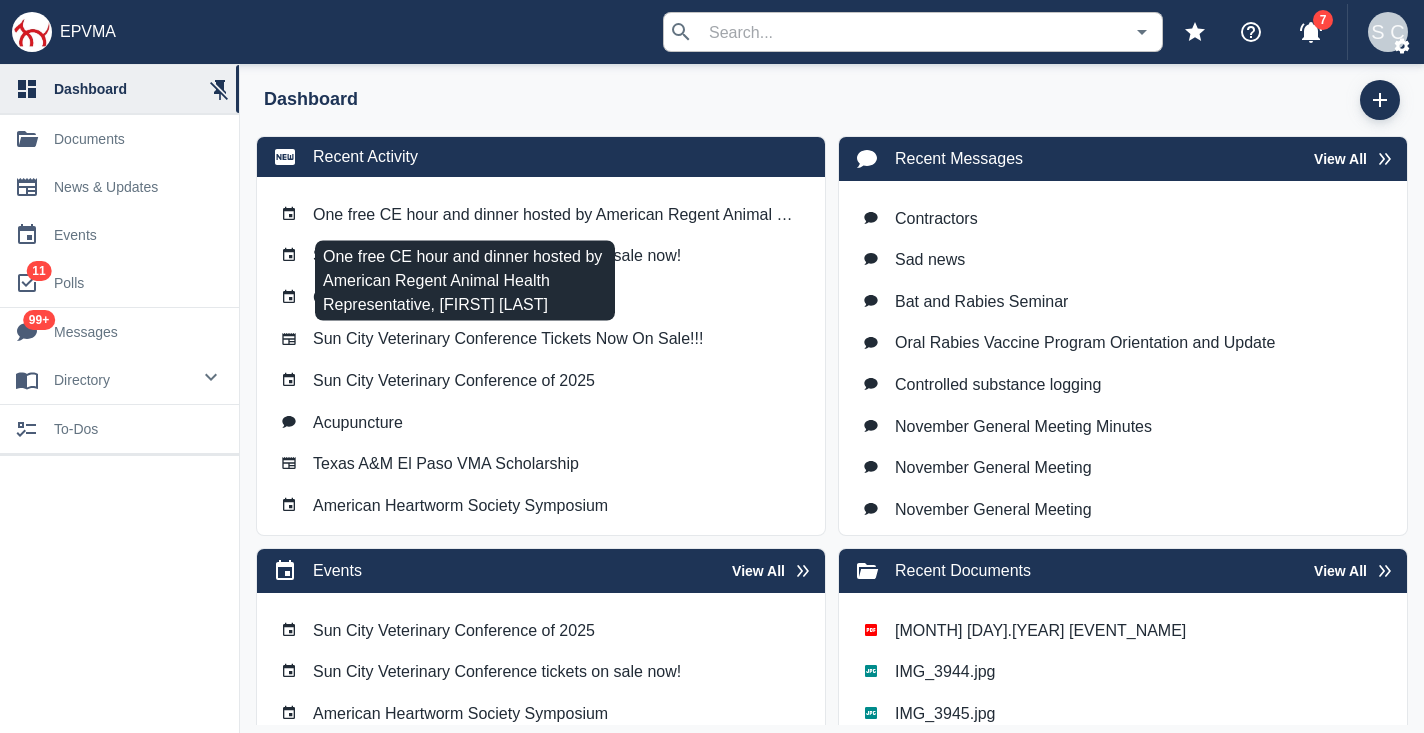 click on "One free CE hour and dinner hosted by American Regent Animal Health Representative, [FIRST] [LAST]" at bounding box center [557, 214] 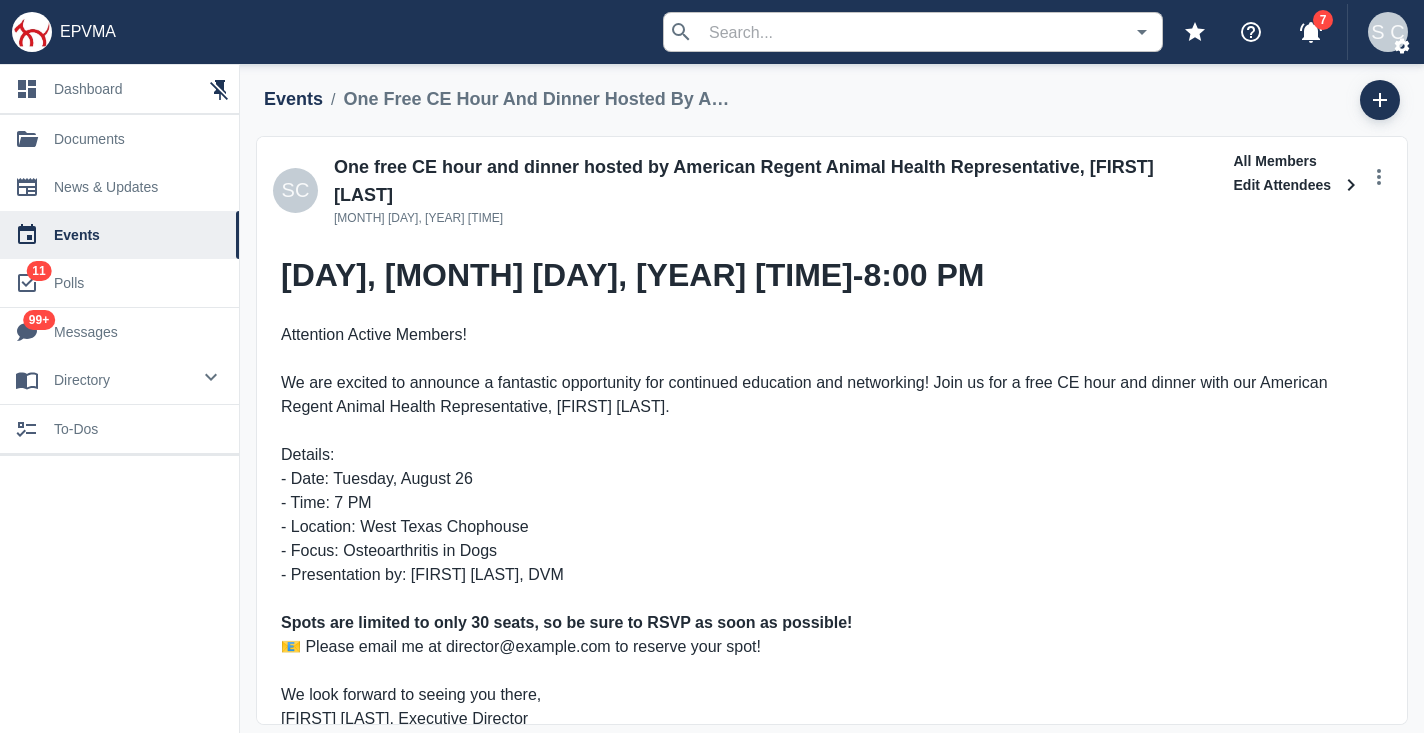 scroll, scrollTop: 0, scrollLeft: 0, axis: both 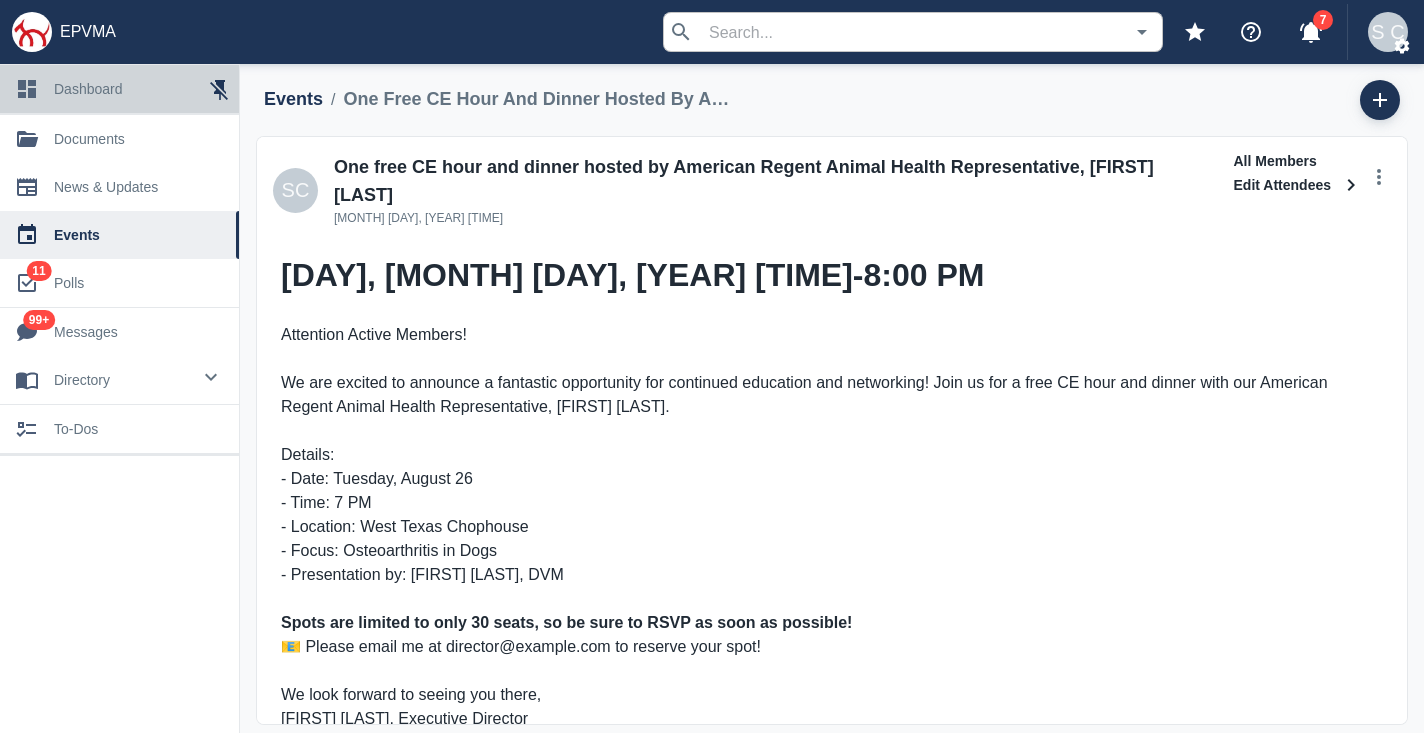 click on "dashboard" at bounding box center (138, 89) 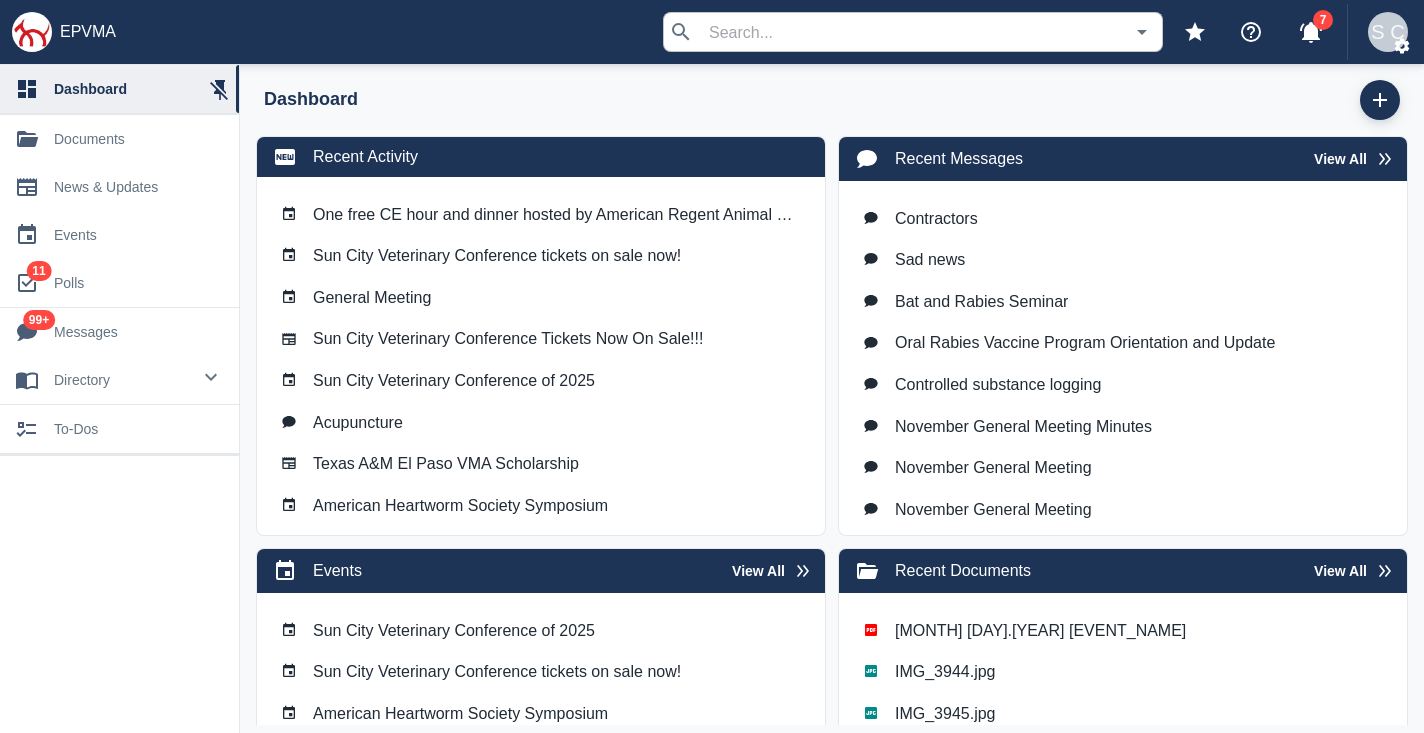 click on "Sun City Veterinary Conference tickets on sale now!" at bounding box center [497, 256] 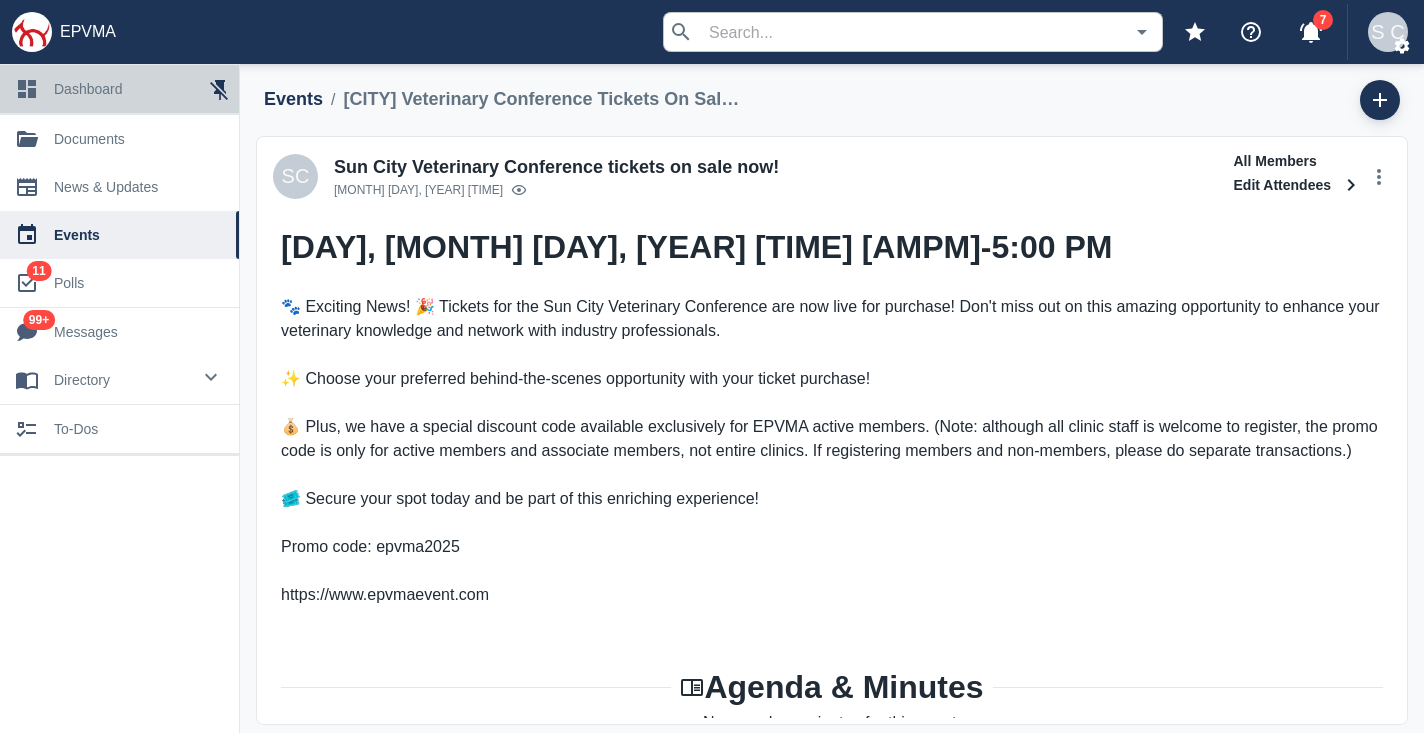 click on "0 dashboard" at bounding box center (119, 89) 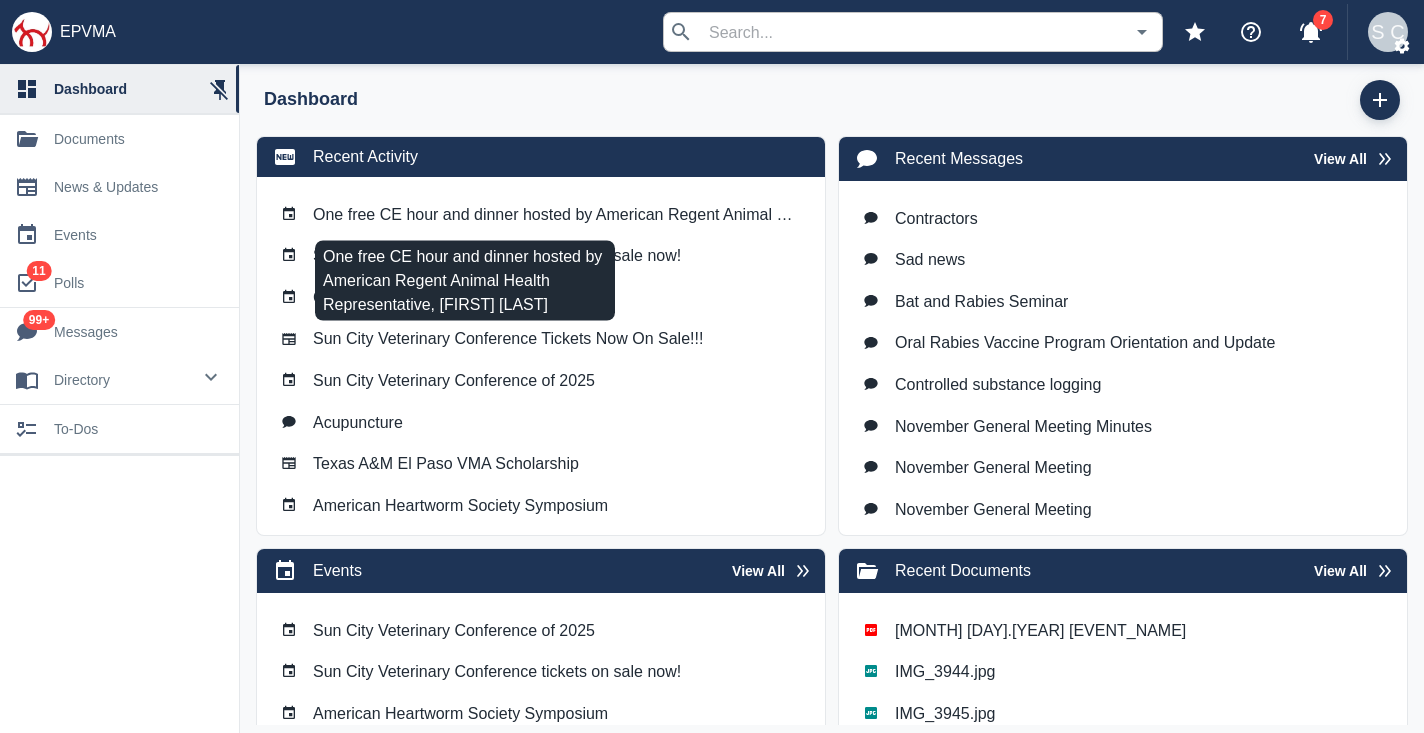 click on "One free CE hour and dinner hosted by American Regent Animal Health Representative, [FIRST] [LAST]" at bounding box center (557, 214) 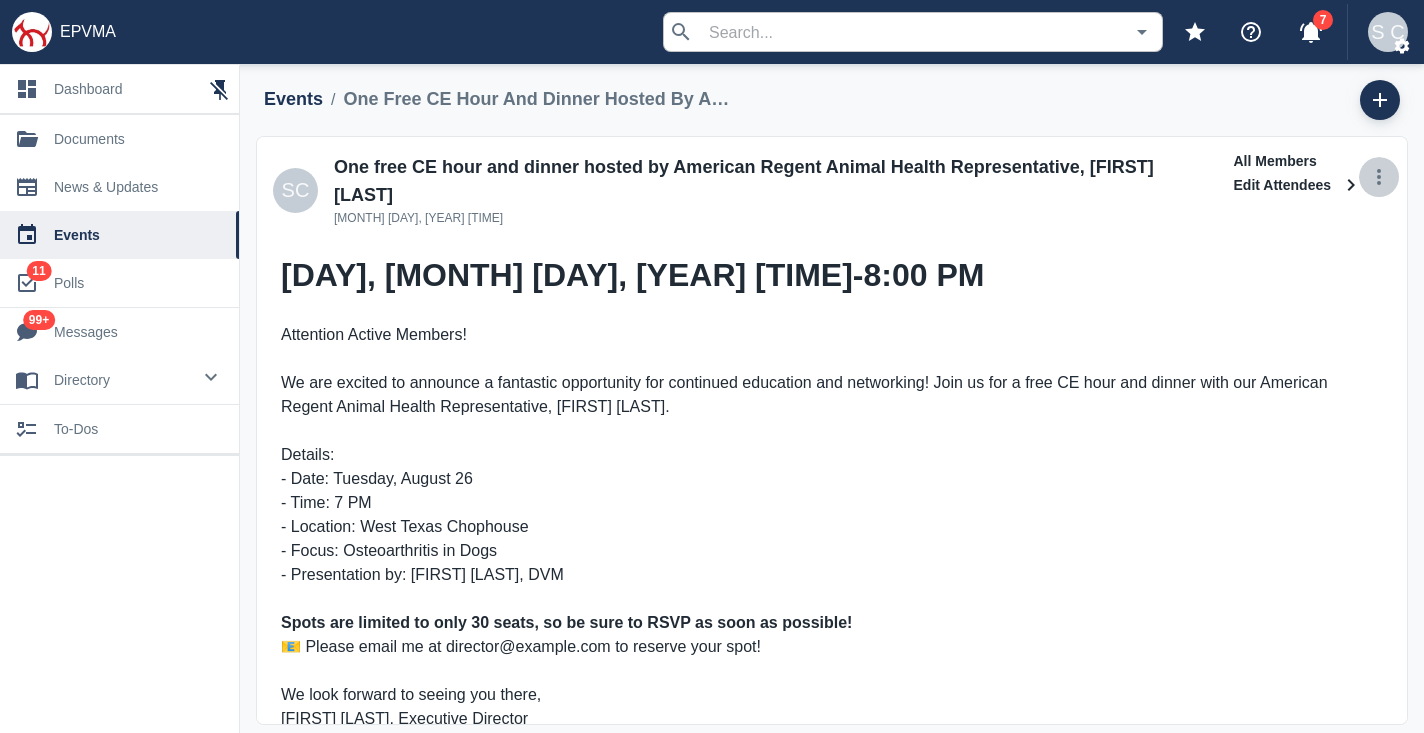 click at bounding box center (1379, 177) 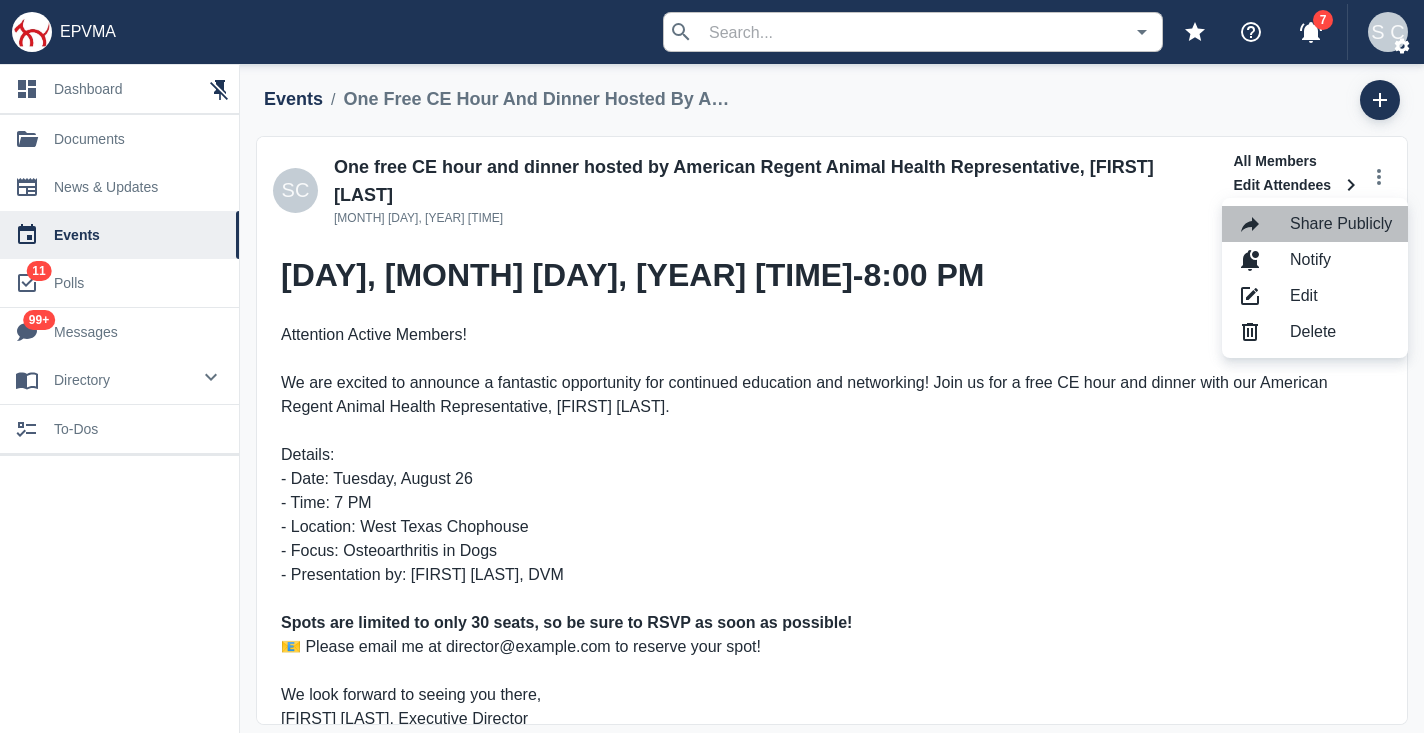 click on "Share Publicly" at bounding box center [1341, 224] 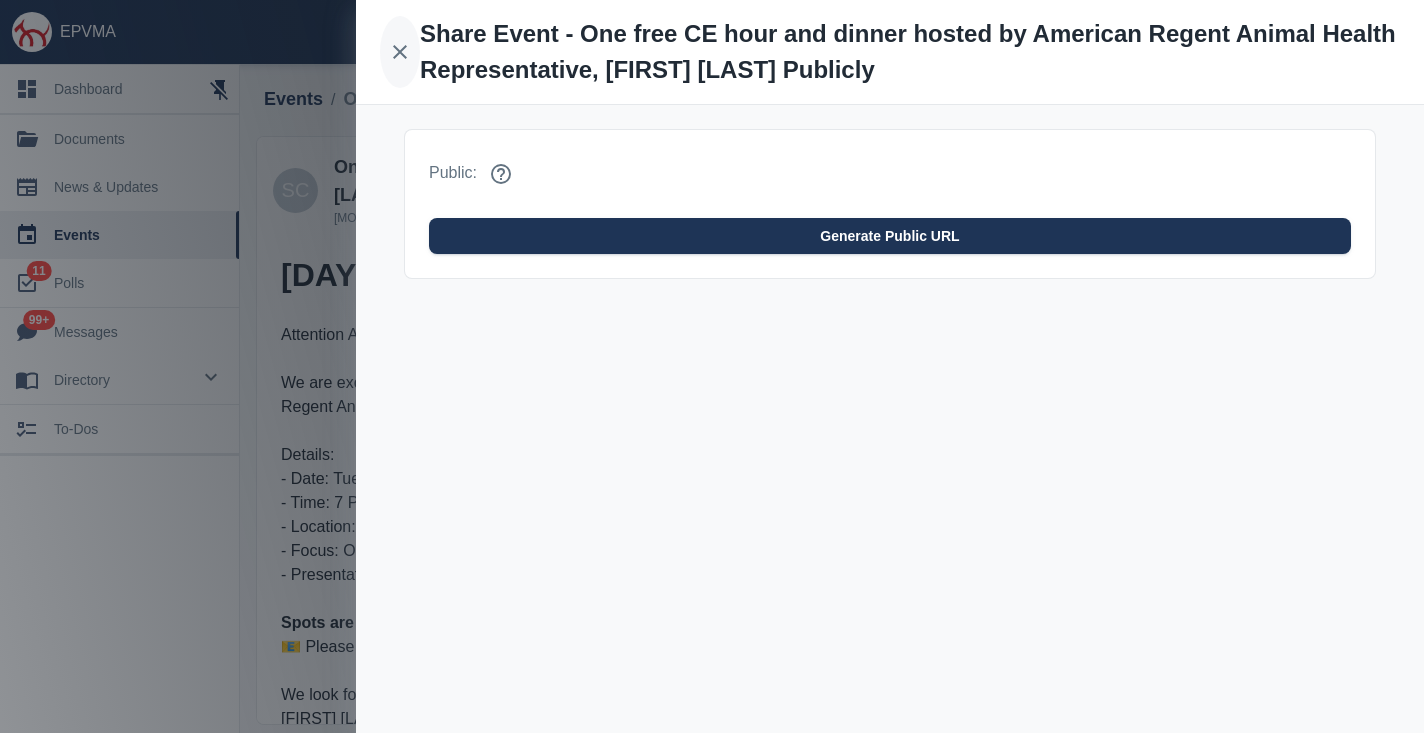 click at bounding box center [400, 52] 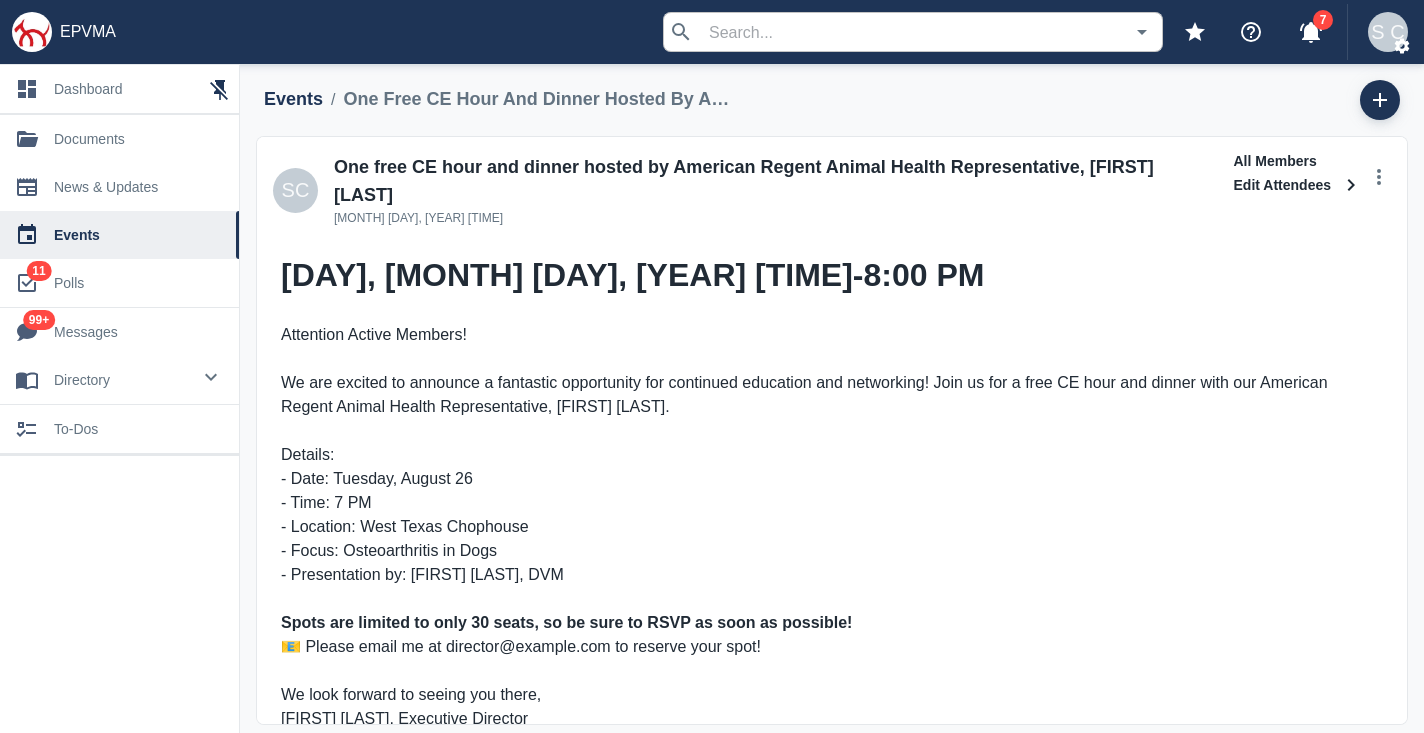 click on "All Members" at bounding box center [1297, 161] 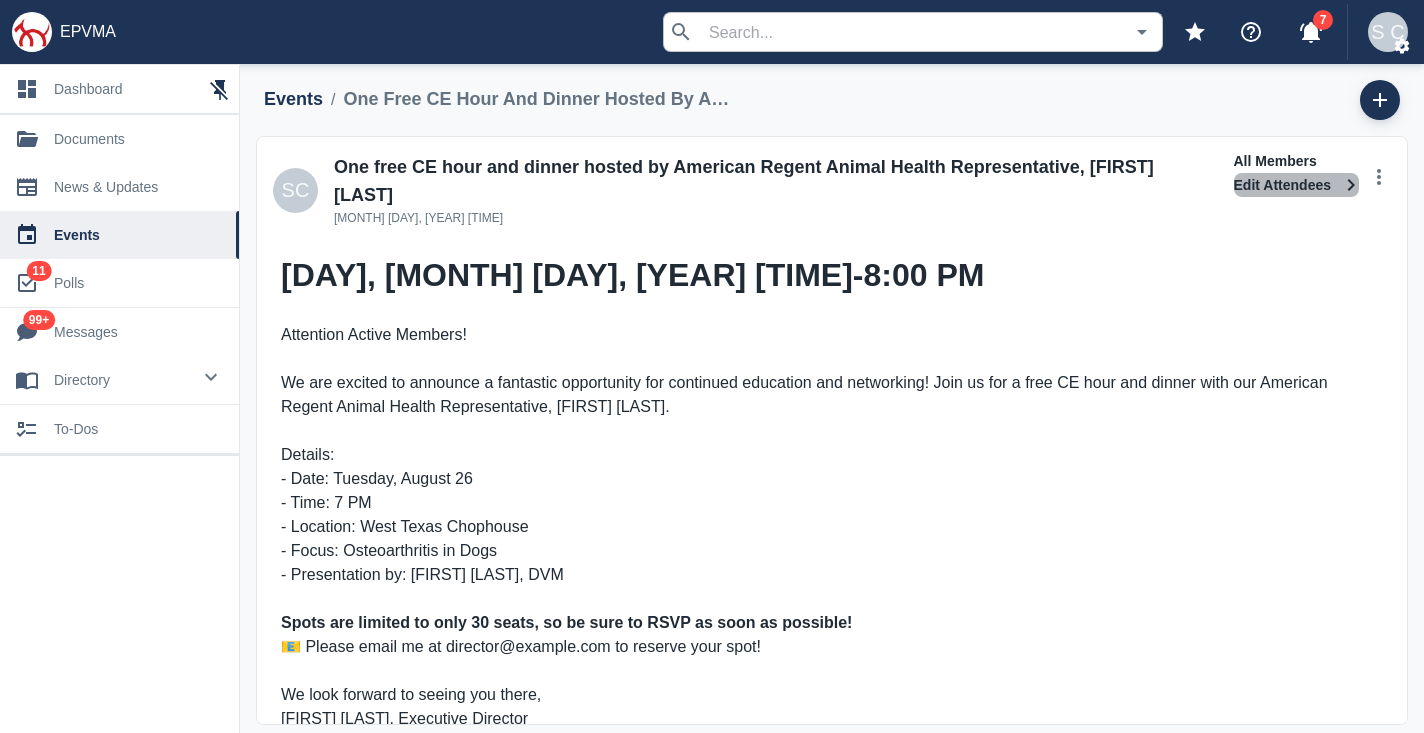 click at bounding box center (1351, 185) 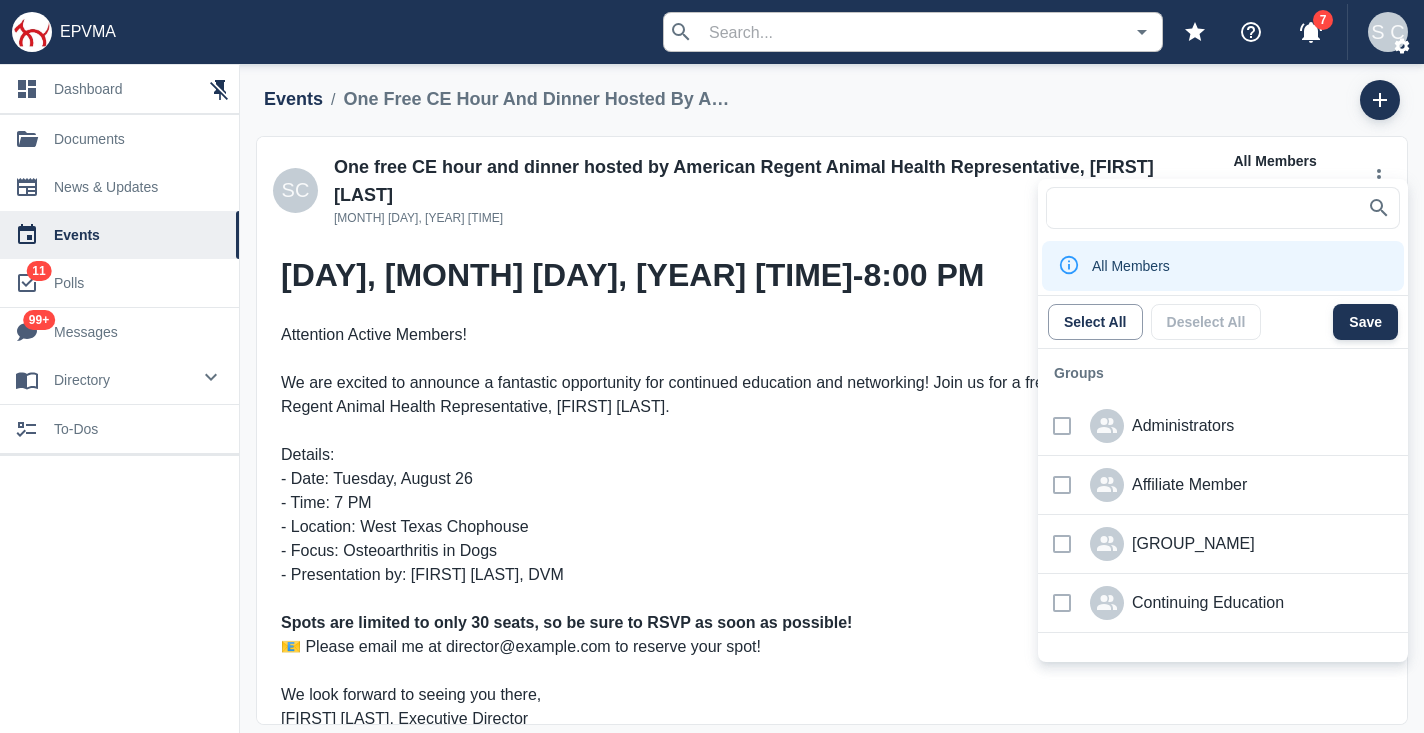 click on "Save" at bounding box center [1365, 322] 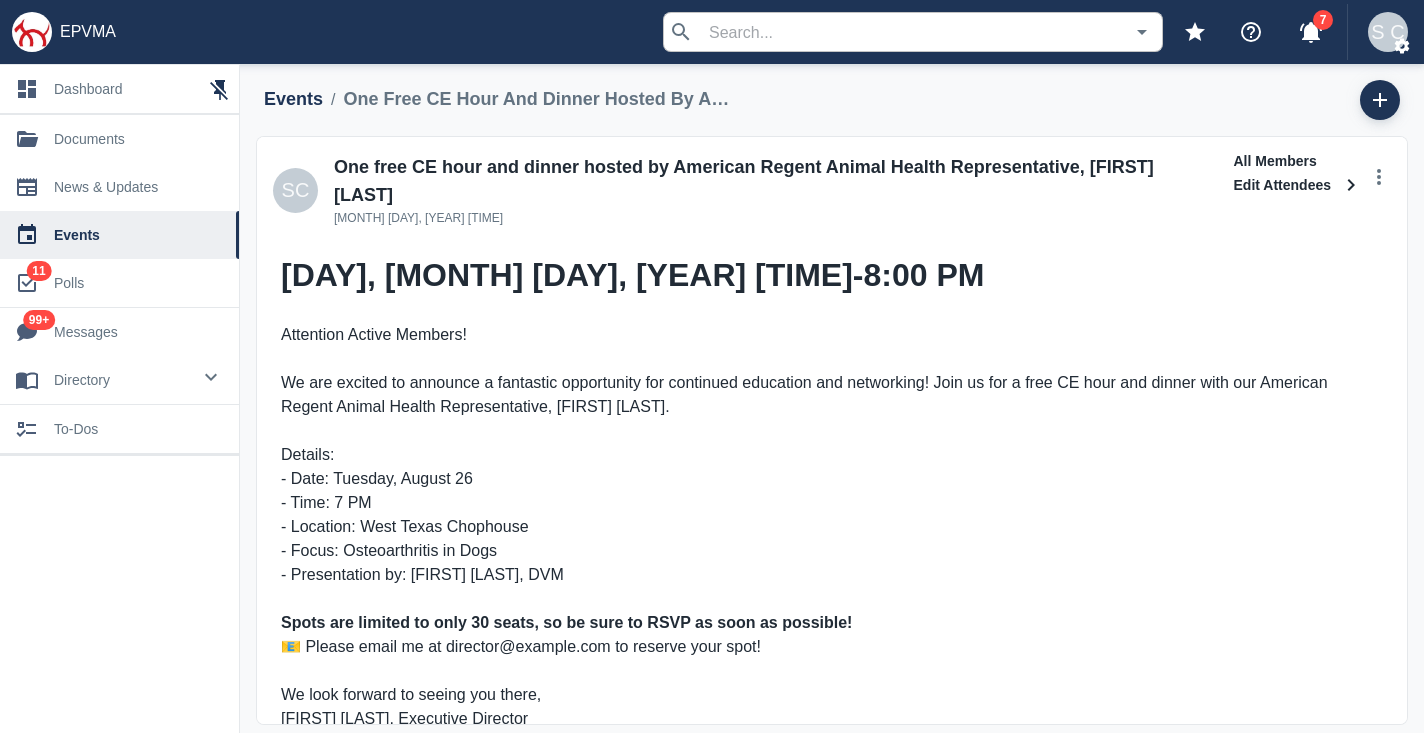 scroll, scrollTop: 0, scrollLeft: 0, axis: both 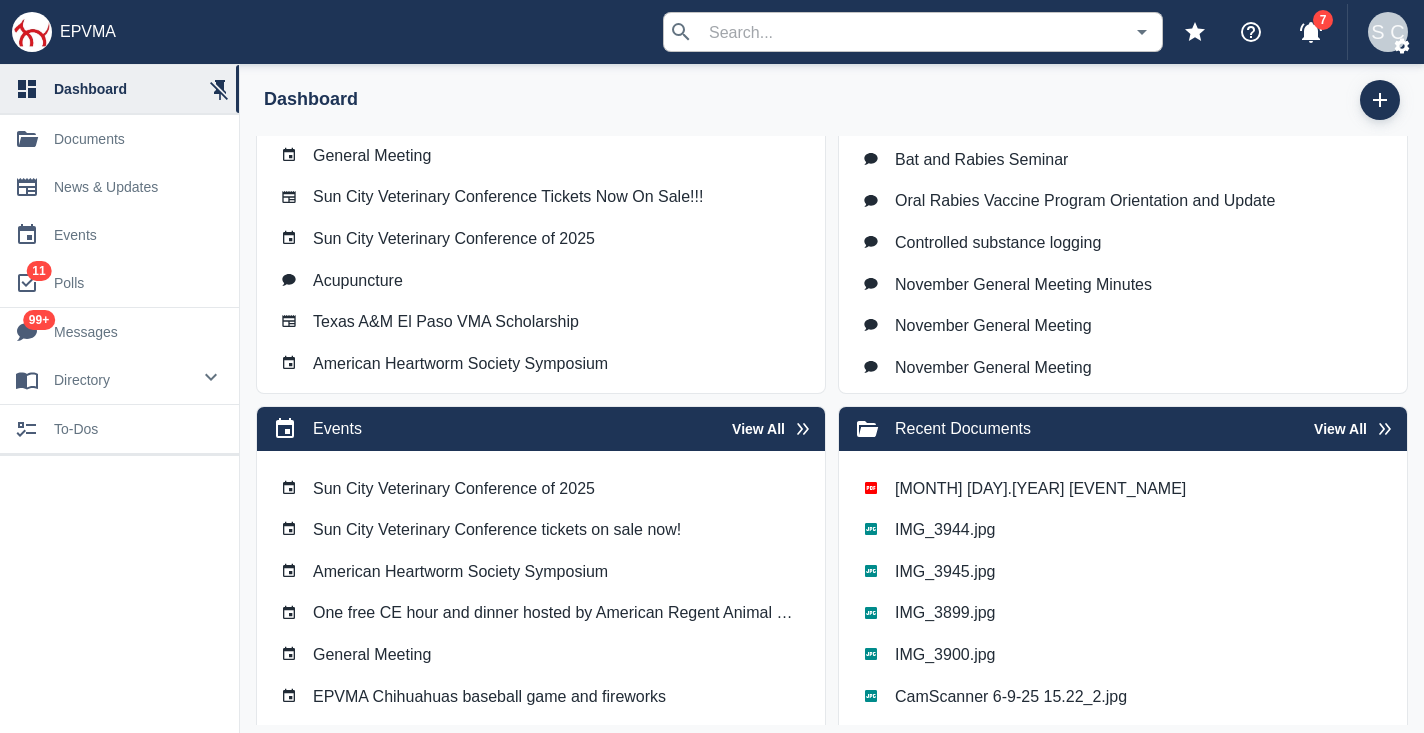 click on "Sun City Veterinary Conference of 2025" at bounding box center [497, 114] 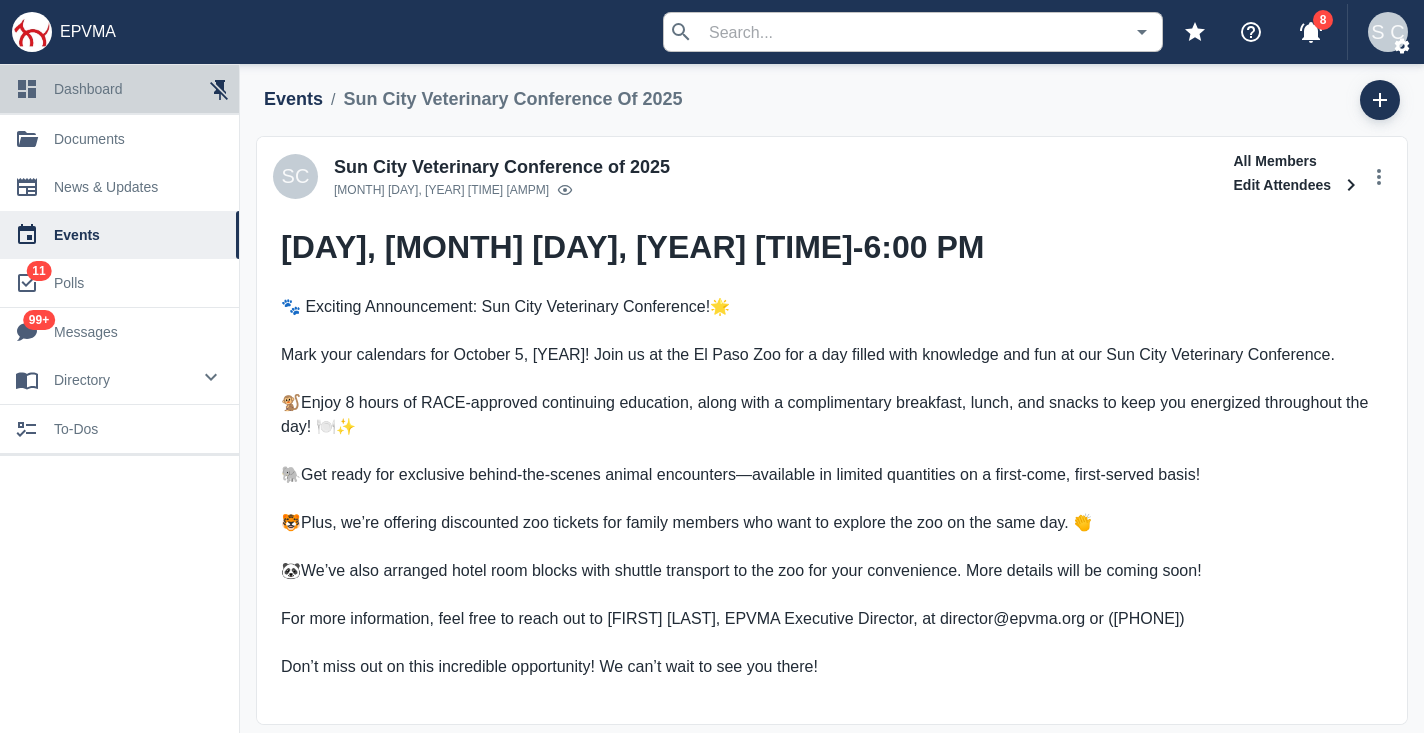 click on "dashboard" at bounding box center (138, 89) 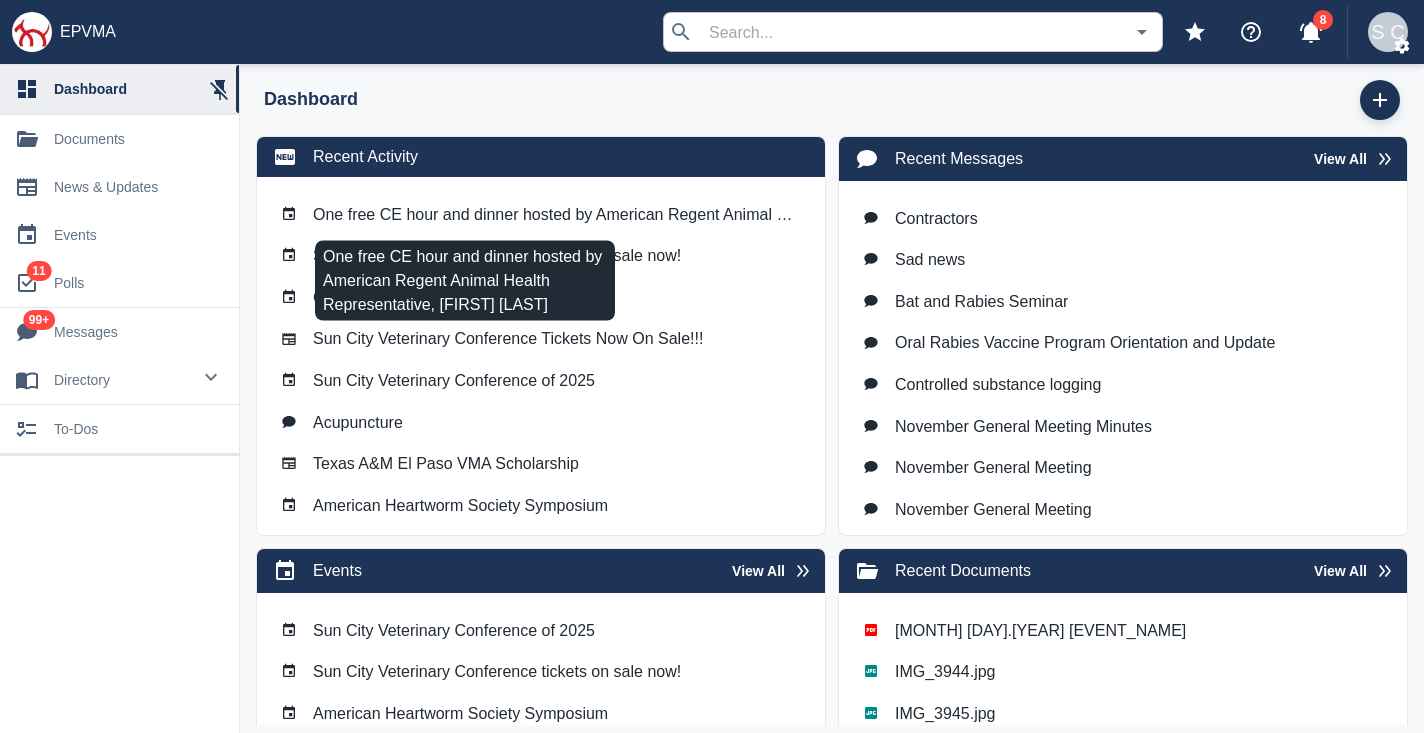 click on "One free CE hour and dinner hosted by American Regent Animal Health Representative, [FIRST] [LAST]" at bounding box center [557, 214] 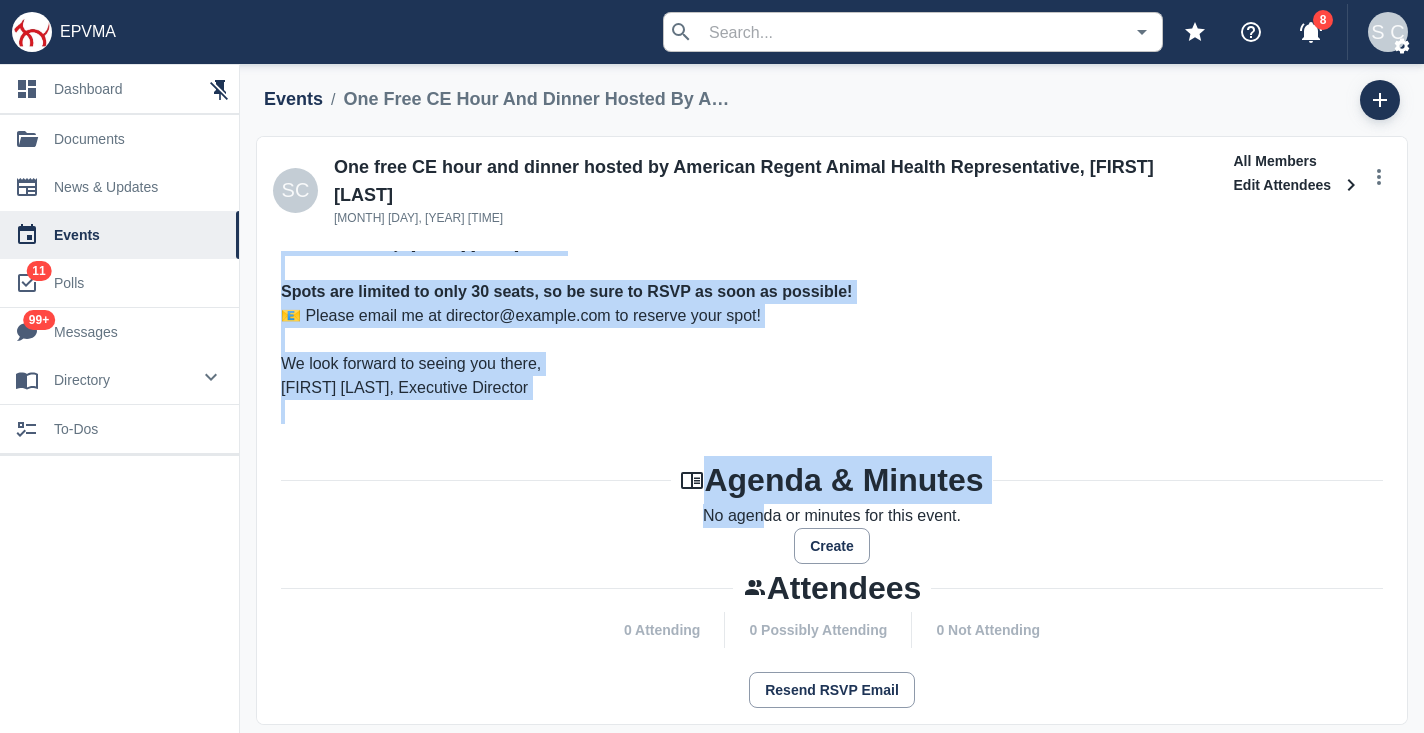 scroll, scrollTop: 370, scrollLeft: 0, axis: vertical 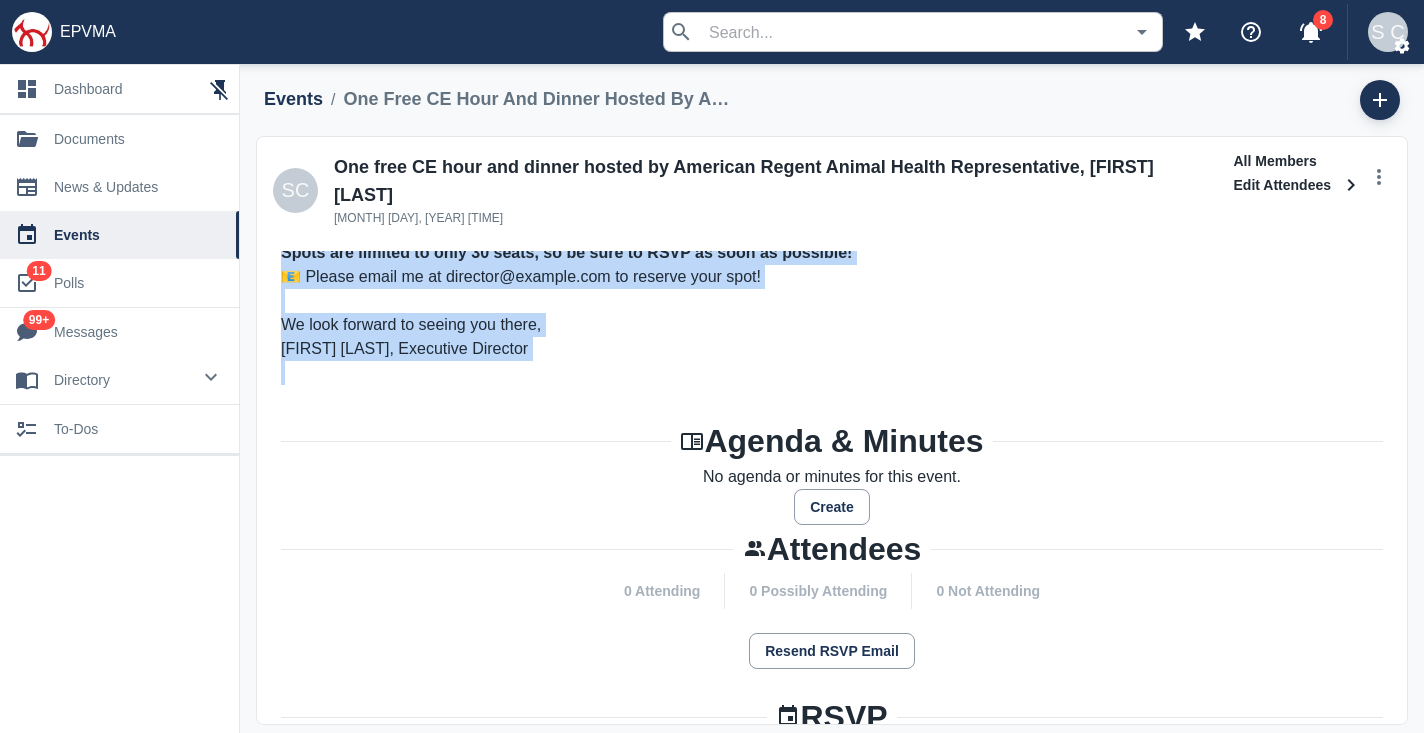 drag, startPoint x: 279, startPoint y: 308, endPoint x: 791, endPoint y: 363, distance: 514.9456 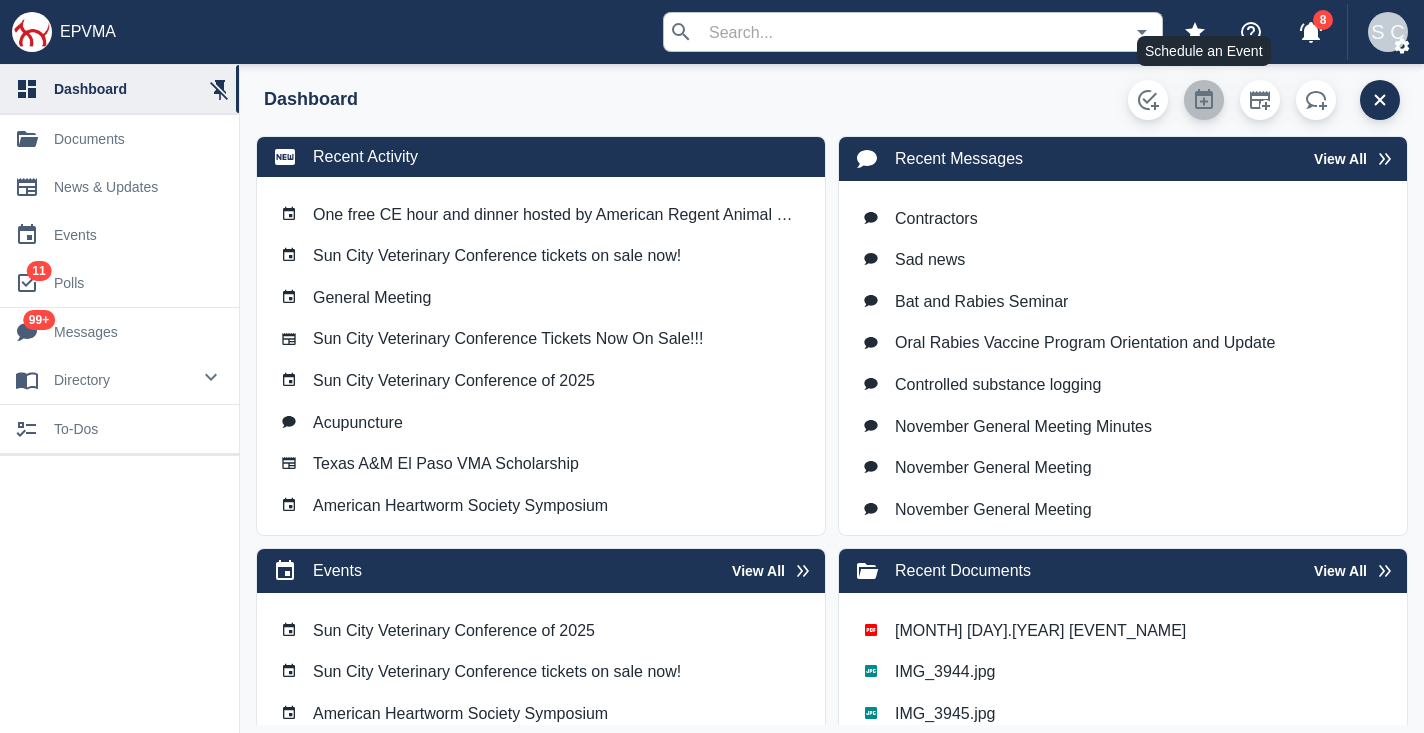 click at bounding box center (1204, 99) 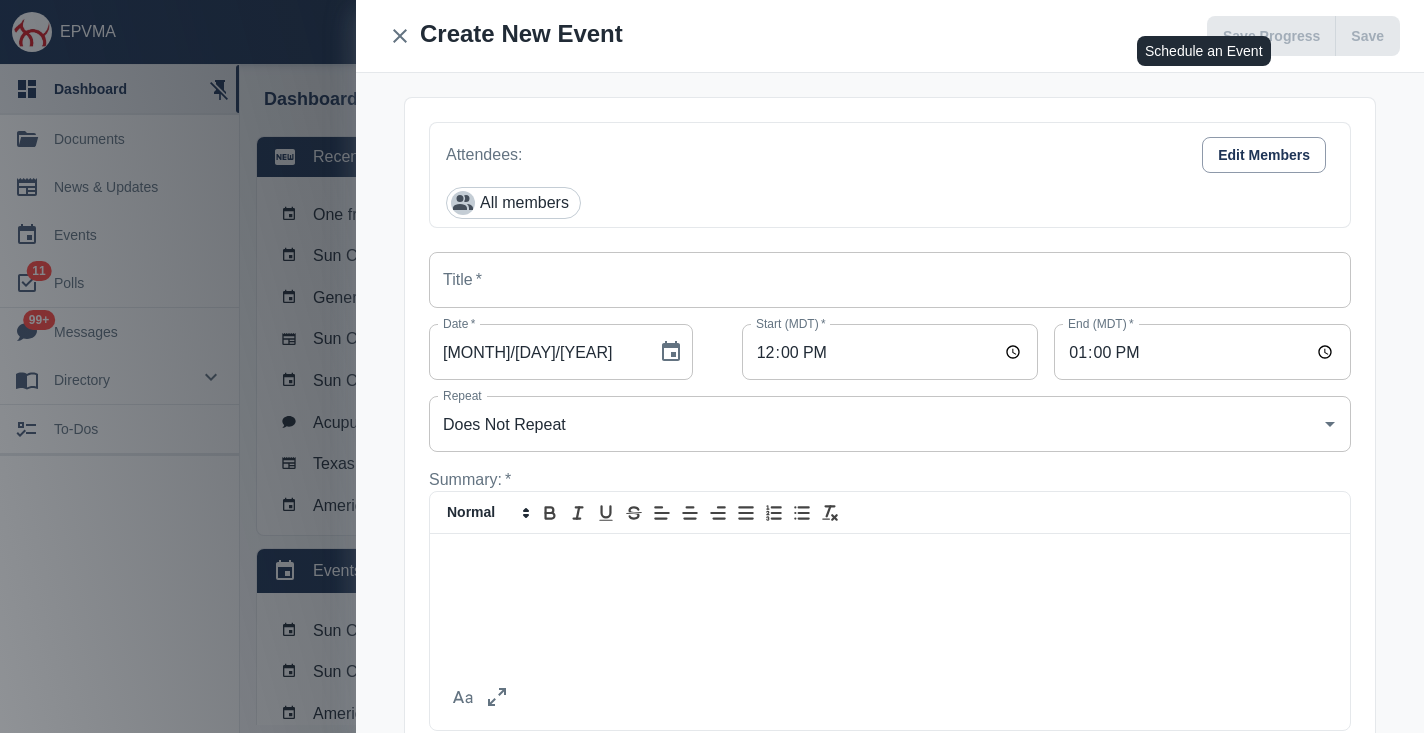 click at bounding box center [890, 558] 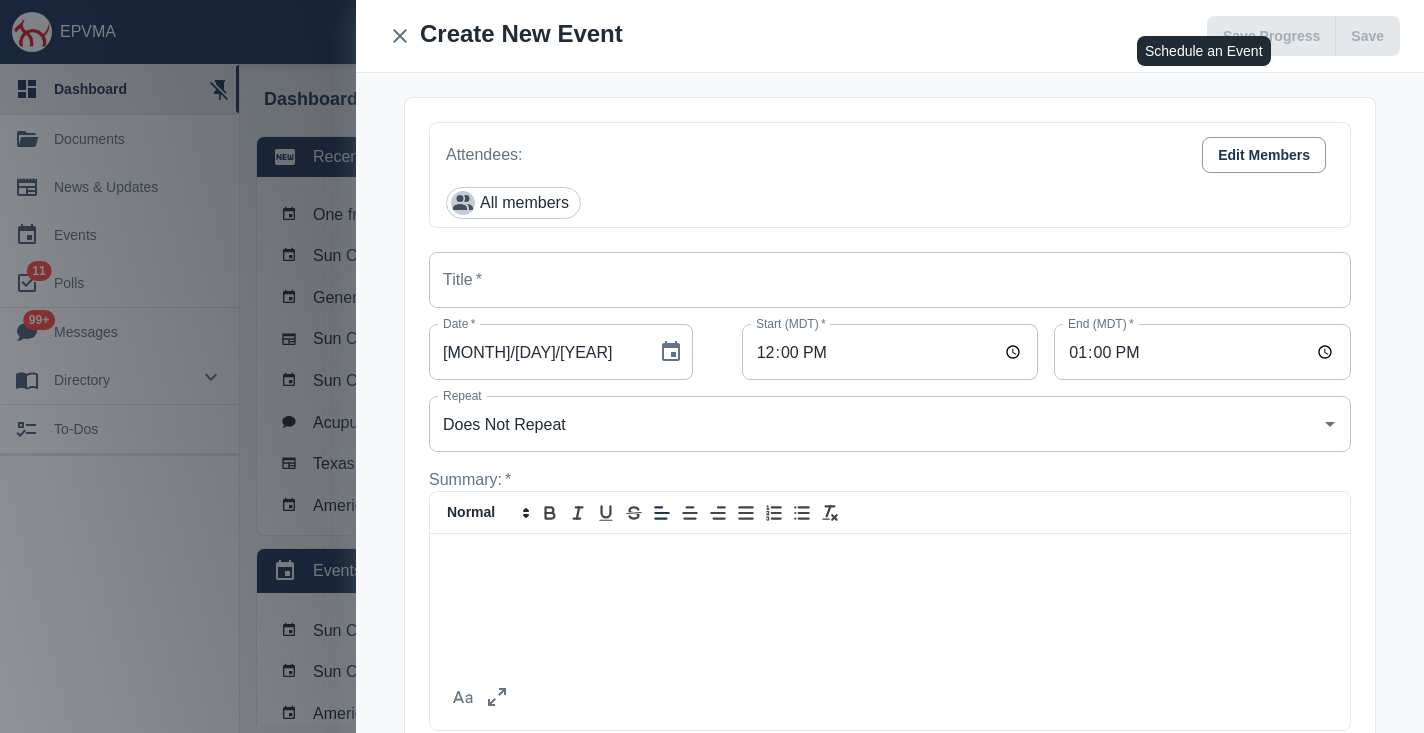 scroll, scrollTop: 23, scrollLeft: 0, axis: vertical 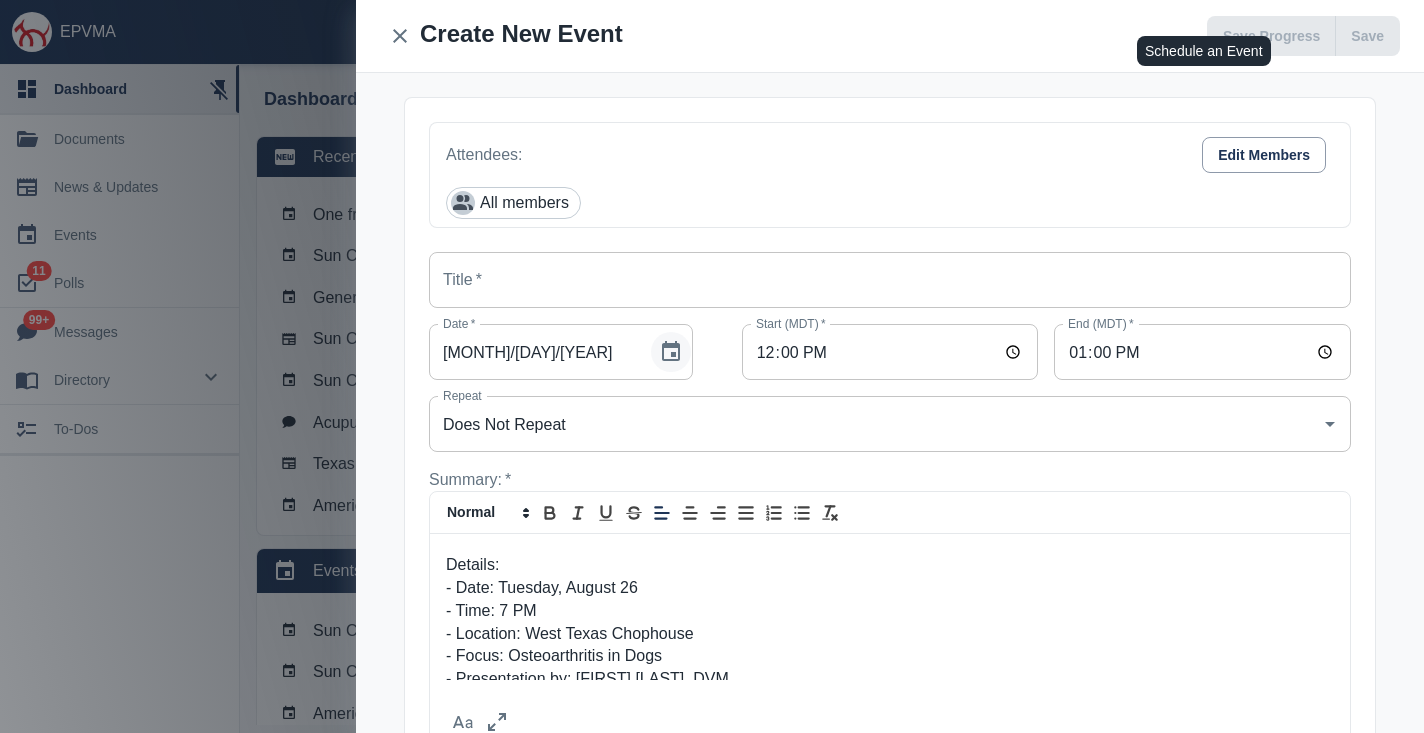 click at bounding box center (671, 351) 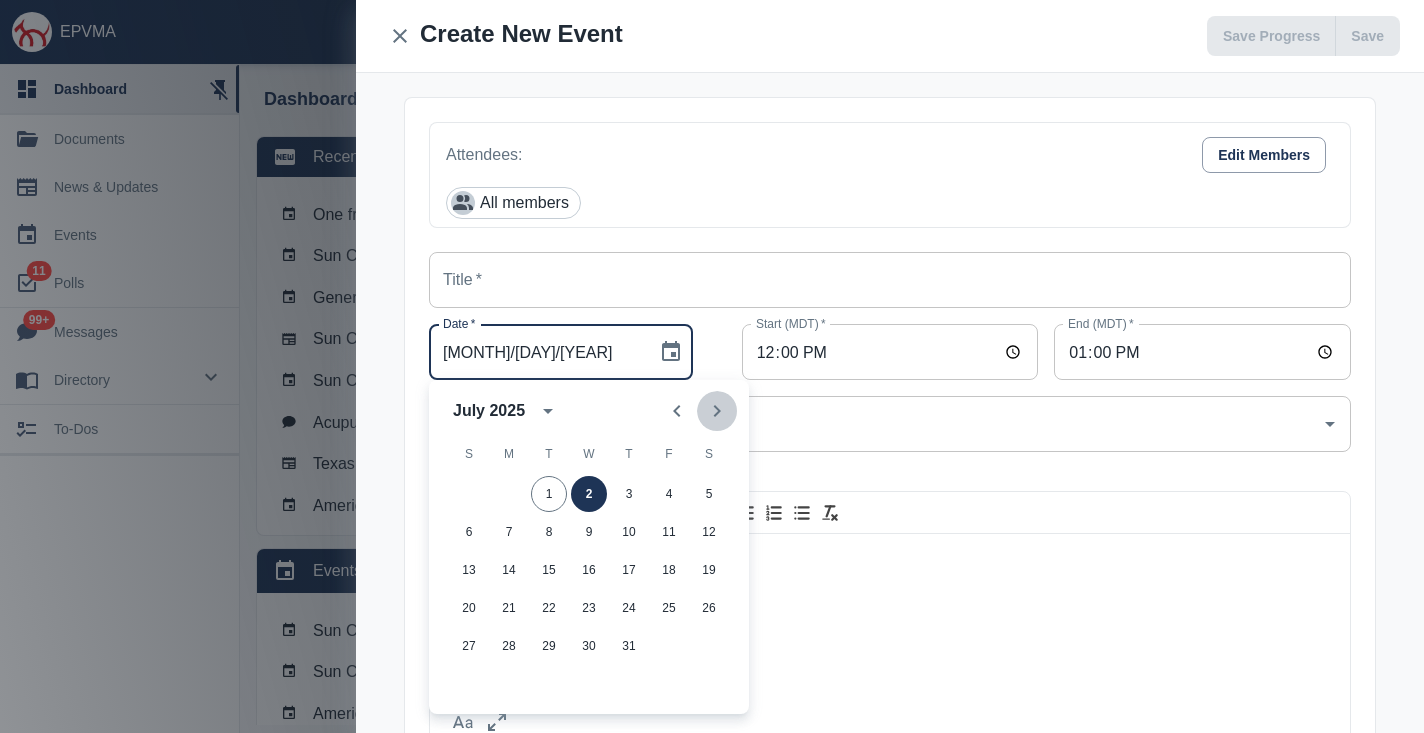 click at bounding box center (717, 411) 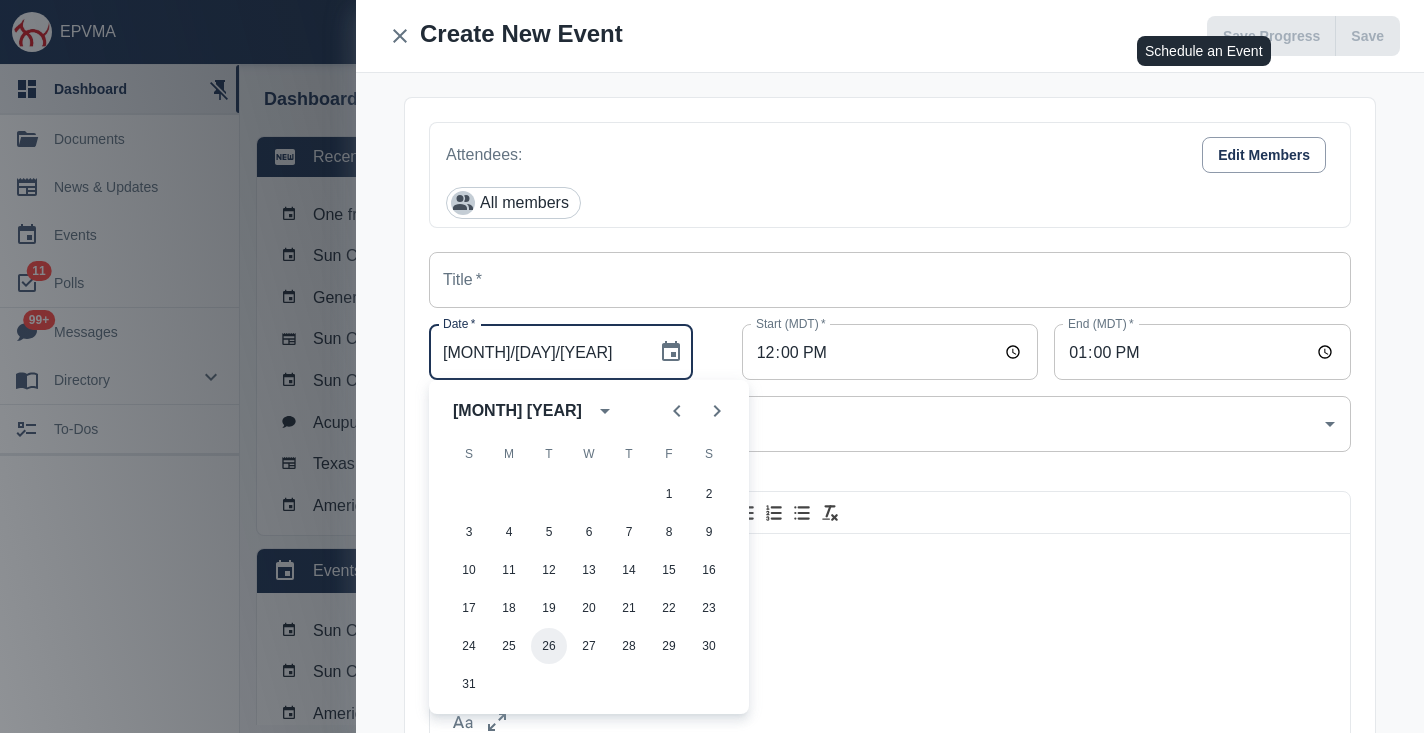 click on "26" at bounding box center (549, 532) 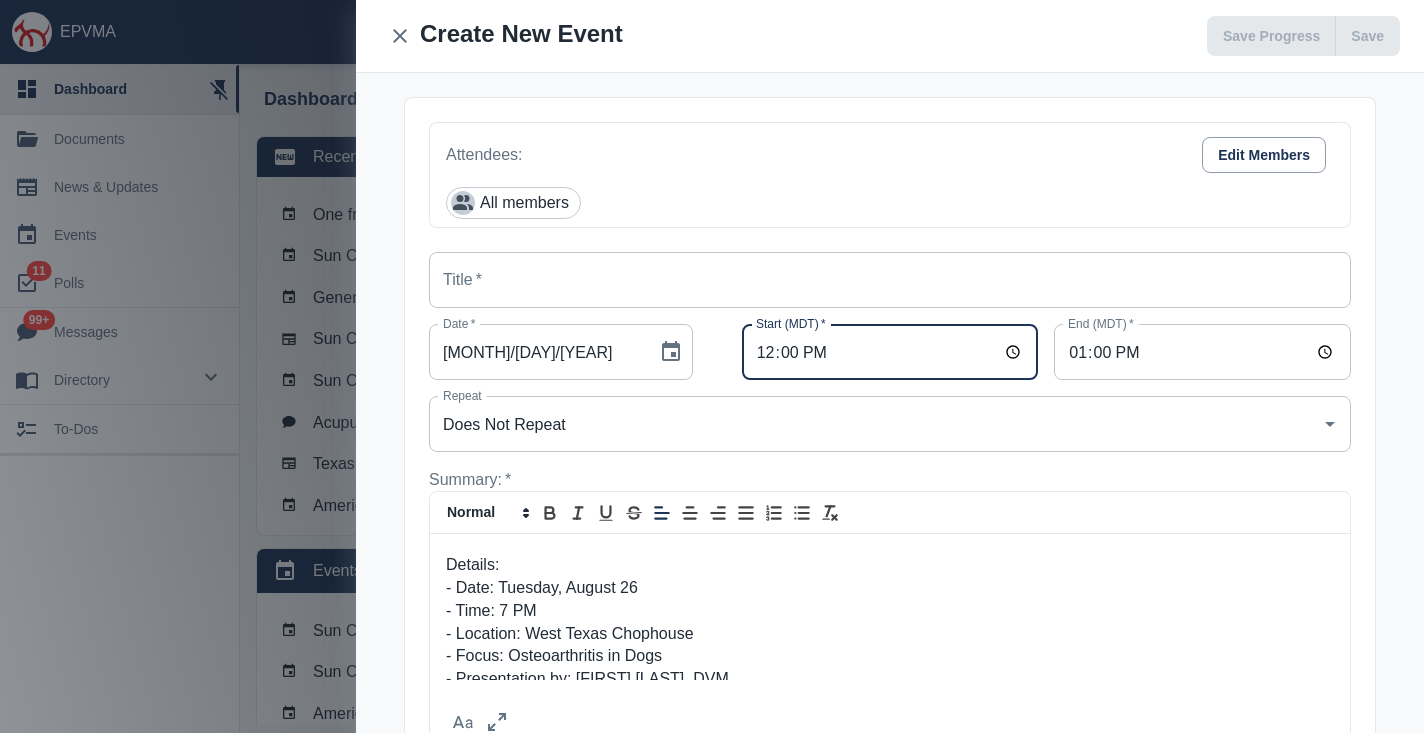 click on "12:00" at bounding box center [890, 352] 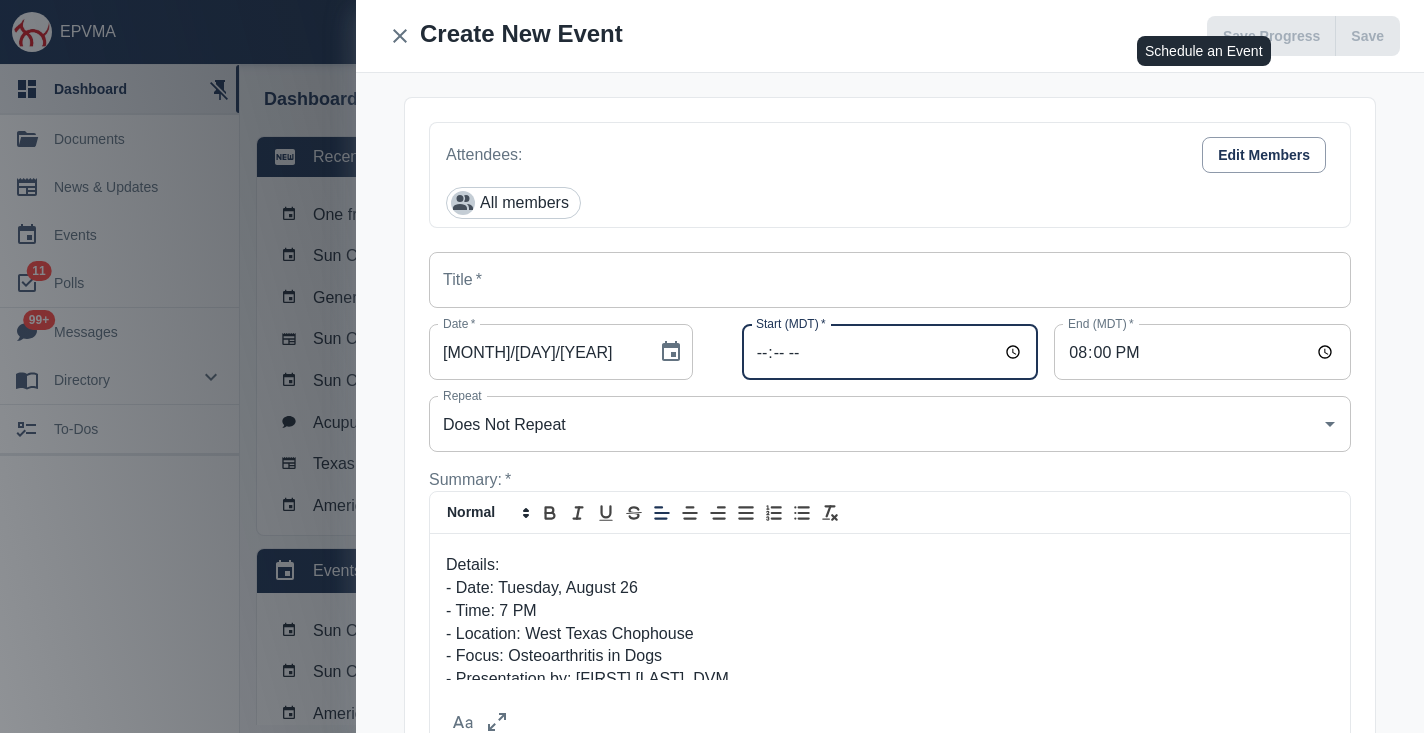 type on "[TIME]" 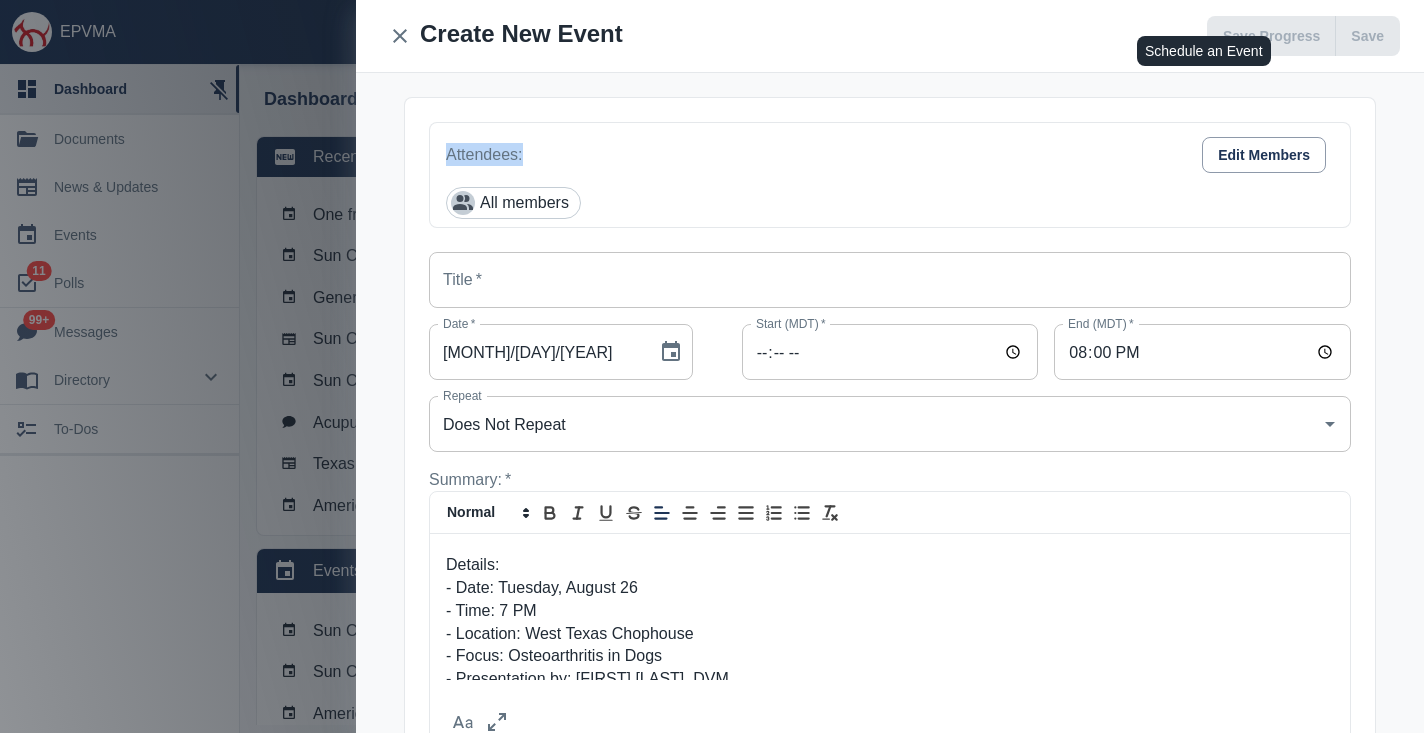 drag, startPoint x: 691, startPoint y: 20, endPoint x: 919, endPoint y: 117, distance: 247.77611 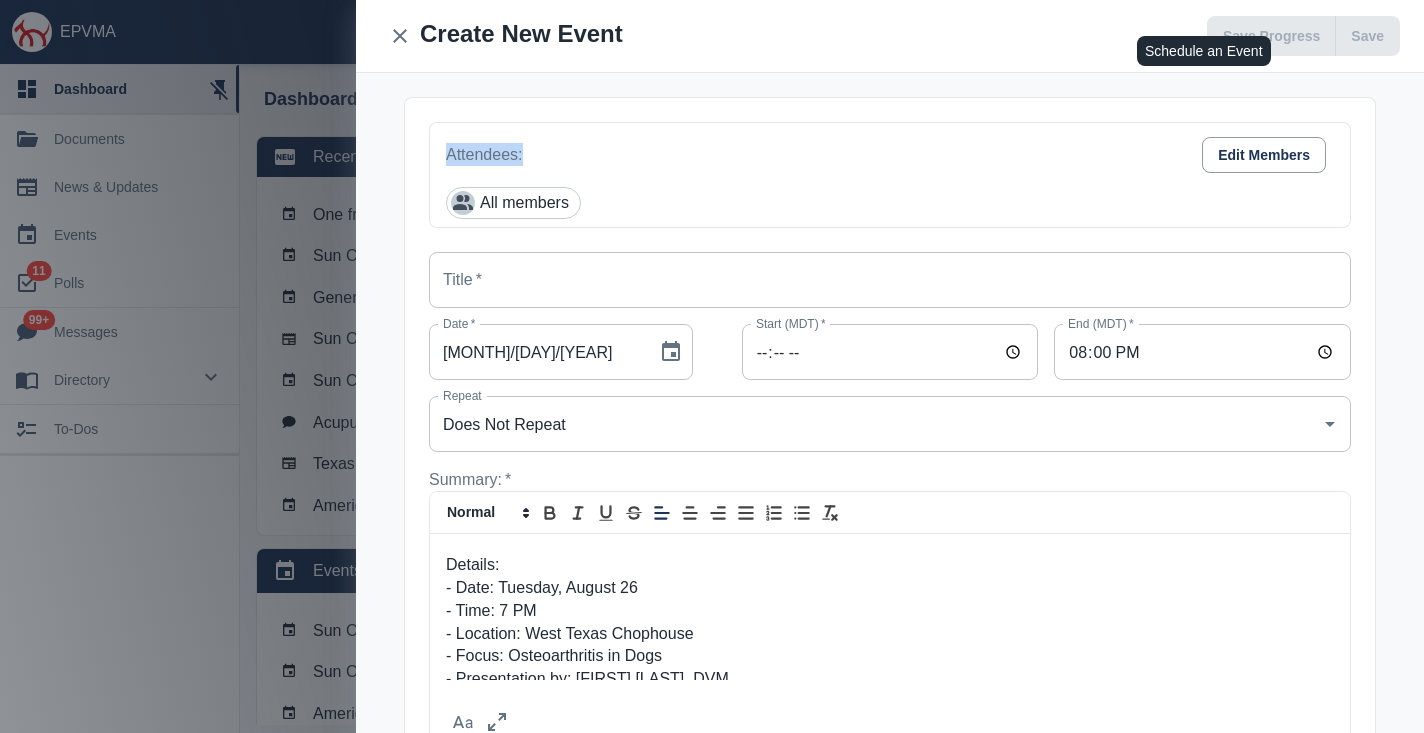 click on "Attention Active Members! We are excited to announce a fantastic opportunity for continued education and networking! Join us for a free CE hour and dinner with our American Regent Animal Health Representative, [FIRST] [LAST]. Details: - Date: Tuesday, August 26 - Time: 7 PM - Location: West Texas Chophouse - Focus: Osteoarthritis in Dogs - Presentation by: [FIRST] [LAST], DVM Spots are limited to only 30 seats, so be sure to RSVP as soon as possible! 📧 Please email me at director@example.com to reserve your spot! We look forward to seeing you there,
[FIRST] [LAST], Executive Director" at bounding box center [890, 537] 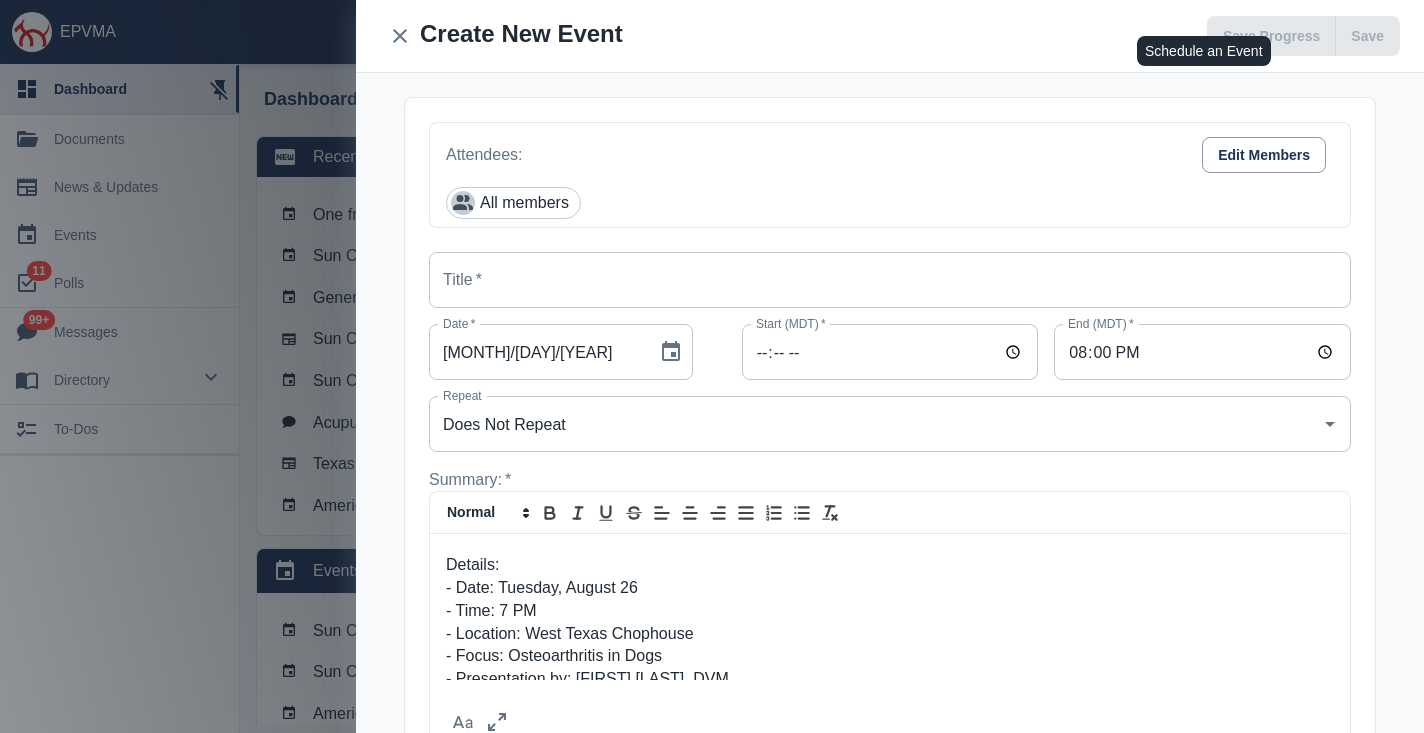 click on "Title   *" at bounding box center [890, 280] 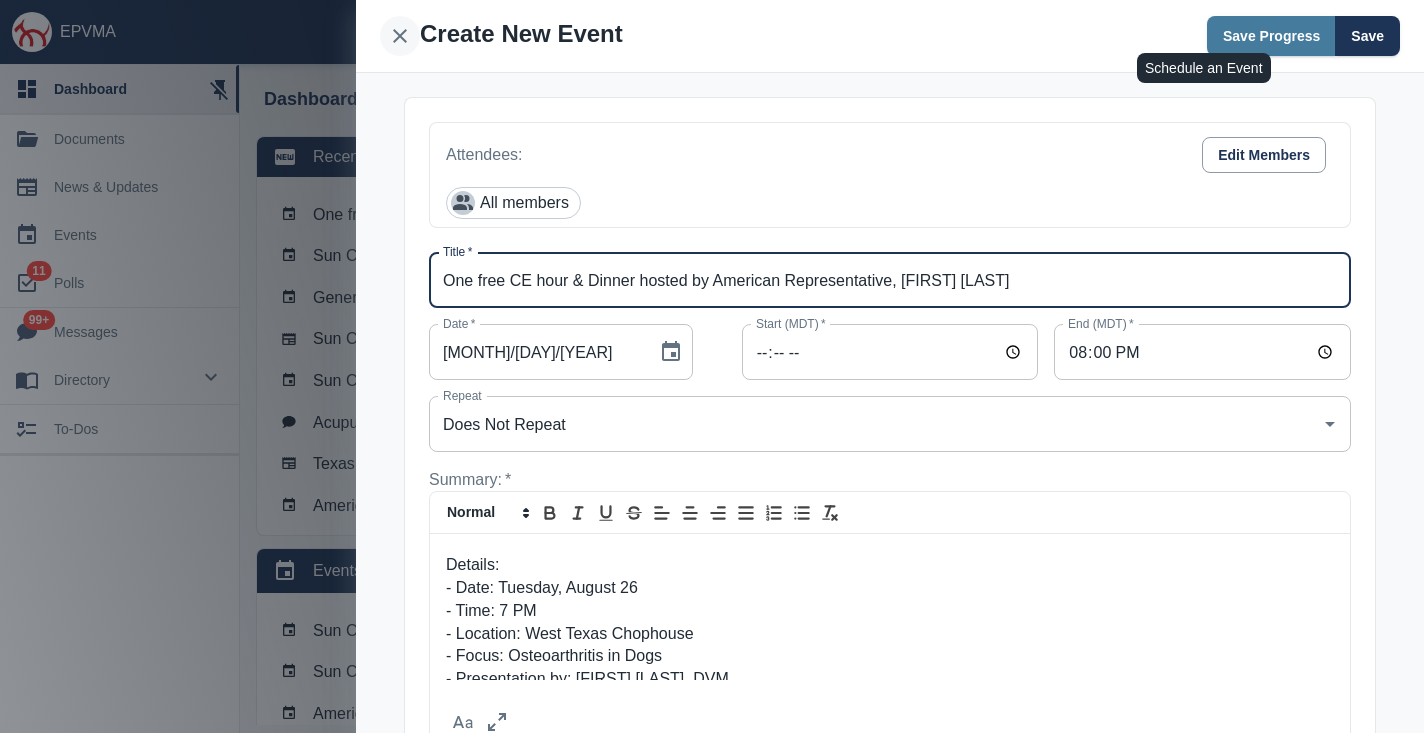 type on "One free CE hour & Dinner hosted by American Representative, [FIRST] [LAST]" 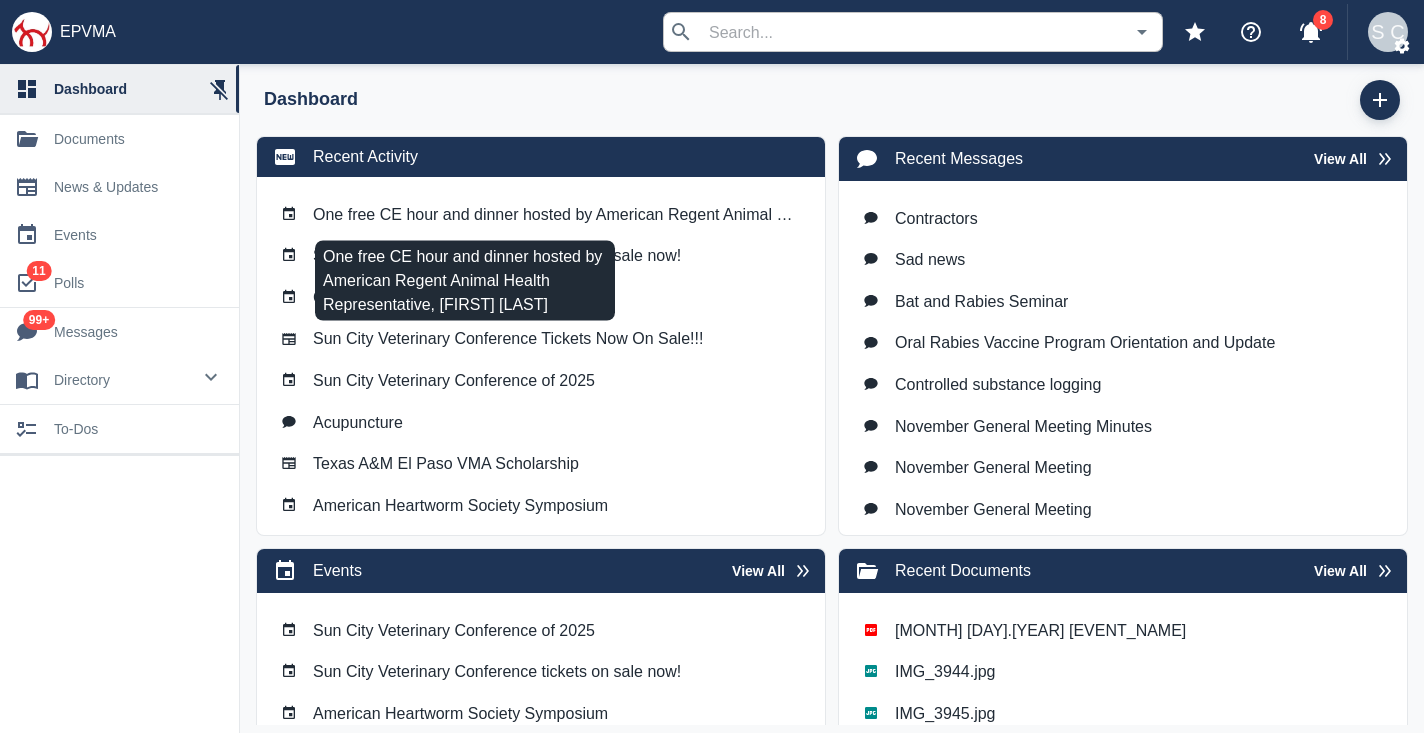 click on "One free CE hour and dinner hosted by American Regent Animal Health Representative, [FIRST] [LAST]" at bounding box center [557, 214] 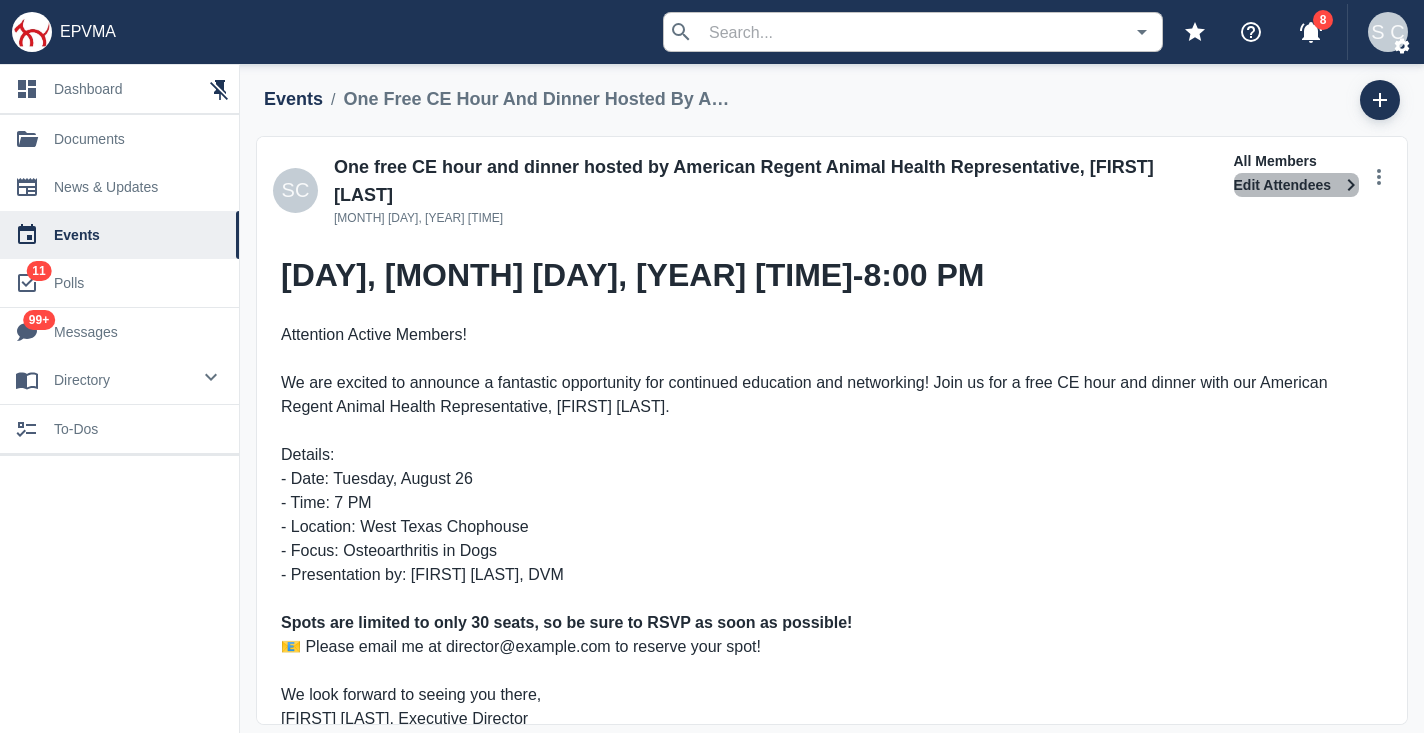click at bounding box center (1351, 185) 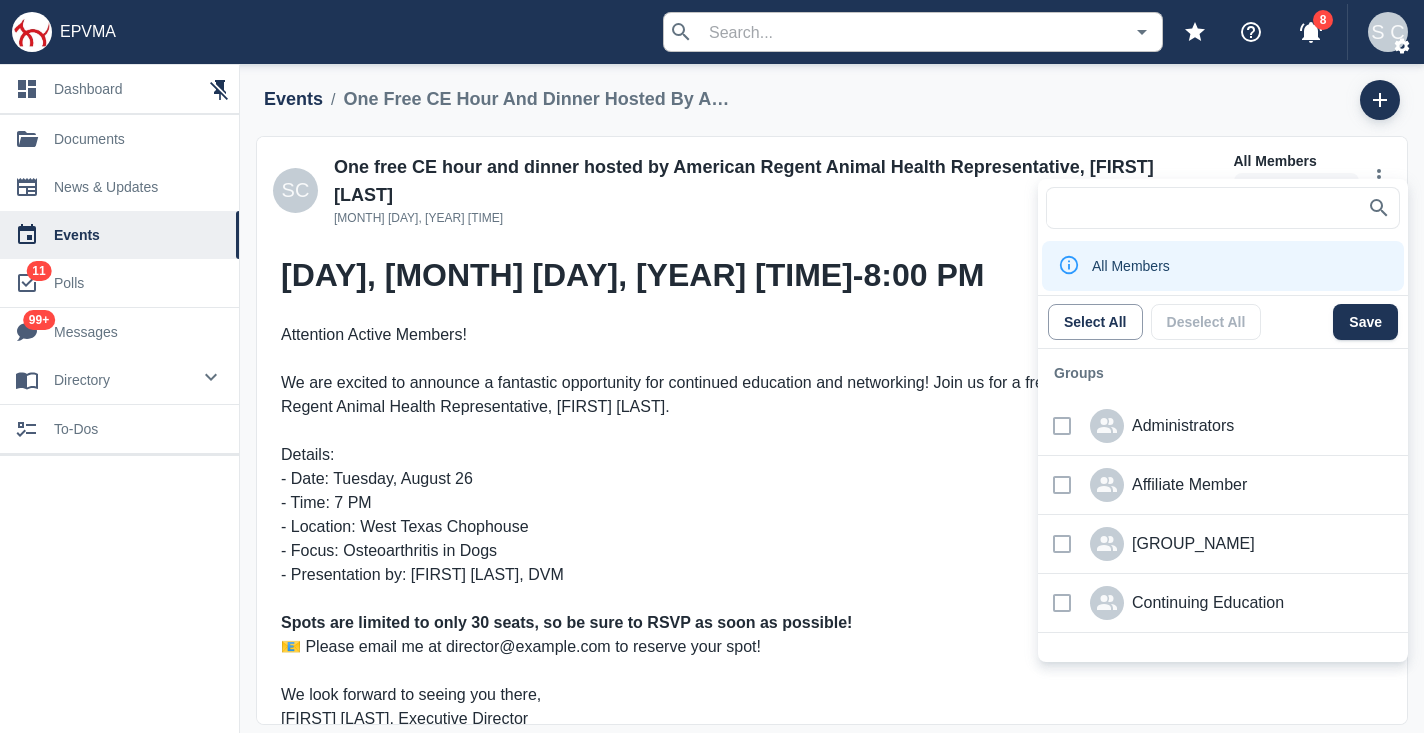 click on "All Members Select all Deselect all Save Groups Administrators Affiliate Member Banquet Committee Continuing Education Executive Committee Finance Committee Main Point of Contact Members (DVMs) No Invite Practice Management Society Selection Committee Vet Tech Society Members AG Abilene Gallegos AP Adan Parra AH Afsaneh Hamed-Zanjani AC Aileen Cabral AG Alexandra Gutierrez, DVM AC Alexis Cervantes  AL Alfredo Lara AD Allison Deugwillo, DVM Amanda Louise Hernandez AC Ana Cortinas, DVM AD Andrea DeMarco AP Andrew Phillips AB Antonio Bowens BC Brenda Castorena, DVM BG Brian Giles, DVM CD Carlos Dominguez, DVM CR Caroline Rojas, DVM CE Chasity Estrella CH Christopher Hopp CM Christopher Merren CO Claire Ortiz CL Claudia Lara CS Collier Strenkert CR Cristina Ramirez CS Cynthia Saenz DL David Lozano, DVM DS Delia Snyder Snyder  DC Delores Craig DM Denise Mankin D Devonte  Brown  DN Dominique Nehring DR Donna Robinson ES Ed Silverman, DVM ED Eddie Davila EG Edgar Guerrero, DVM EM Erika Menes ER Erin Rogers, DVM ES G" at bounding box center (1223, 420) 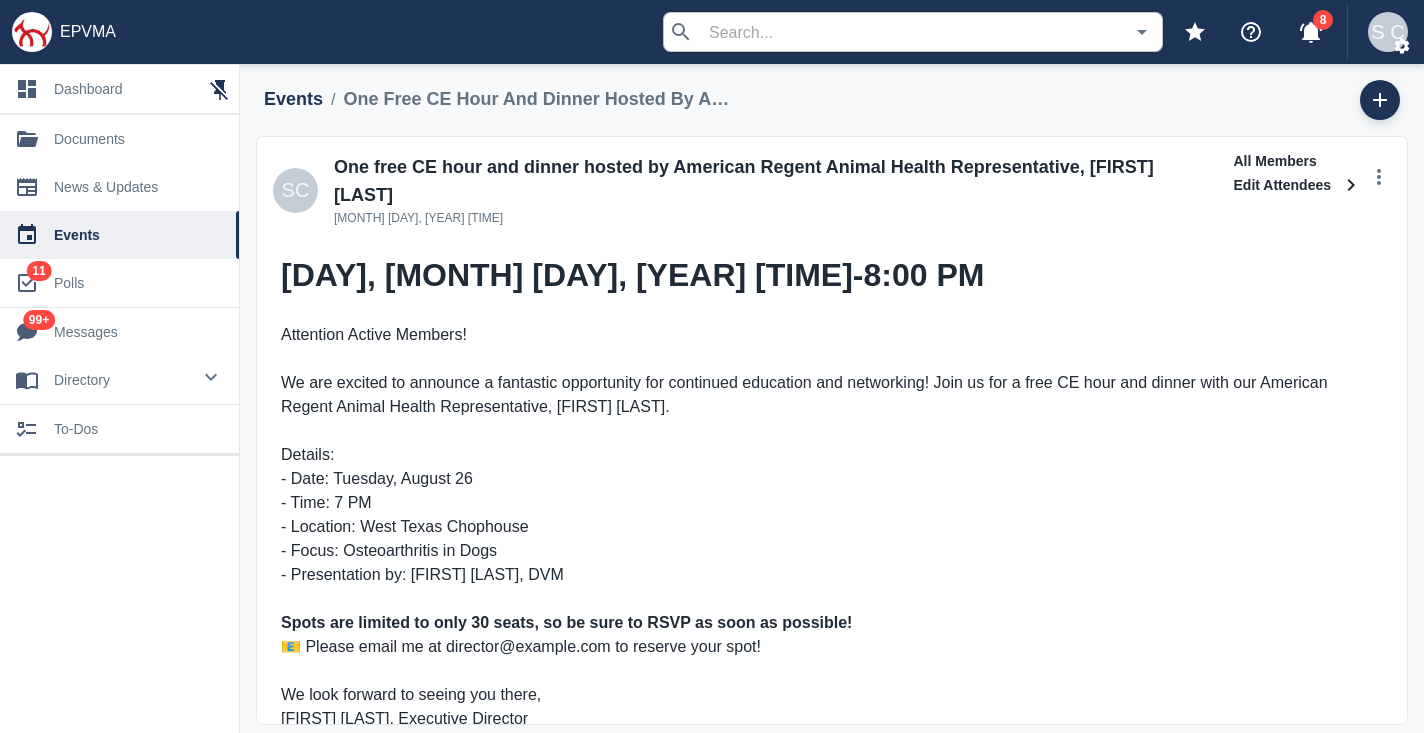 click on "[MONTH] [DAY], [YEAR] [TIME]" at bounding box center (418, 218) 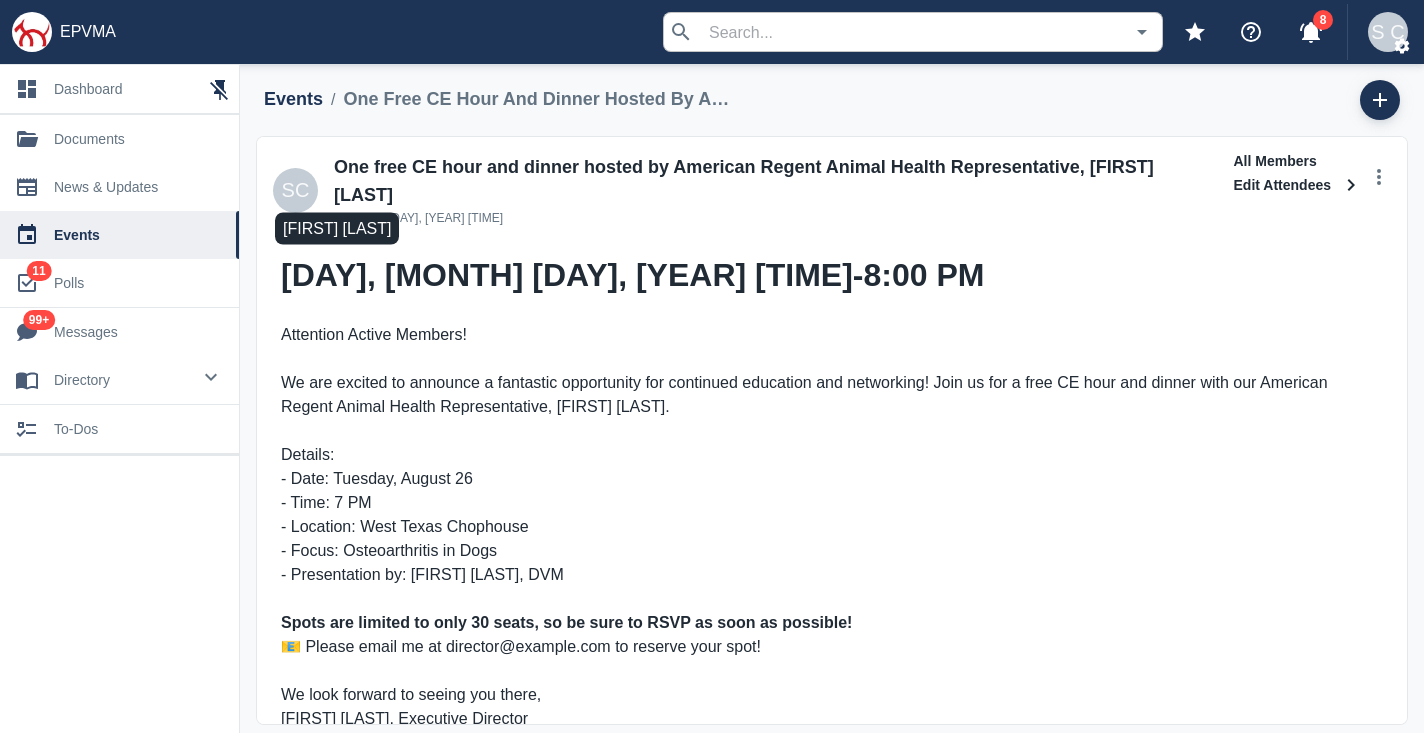 click on "S C" at bounding box center (295, 190) 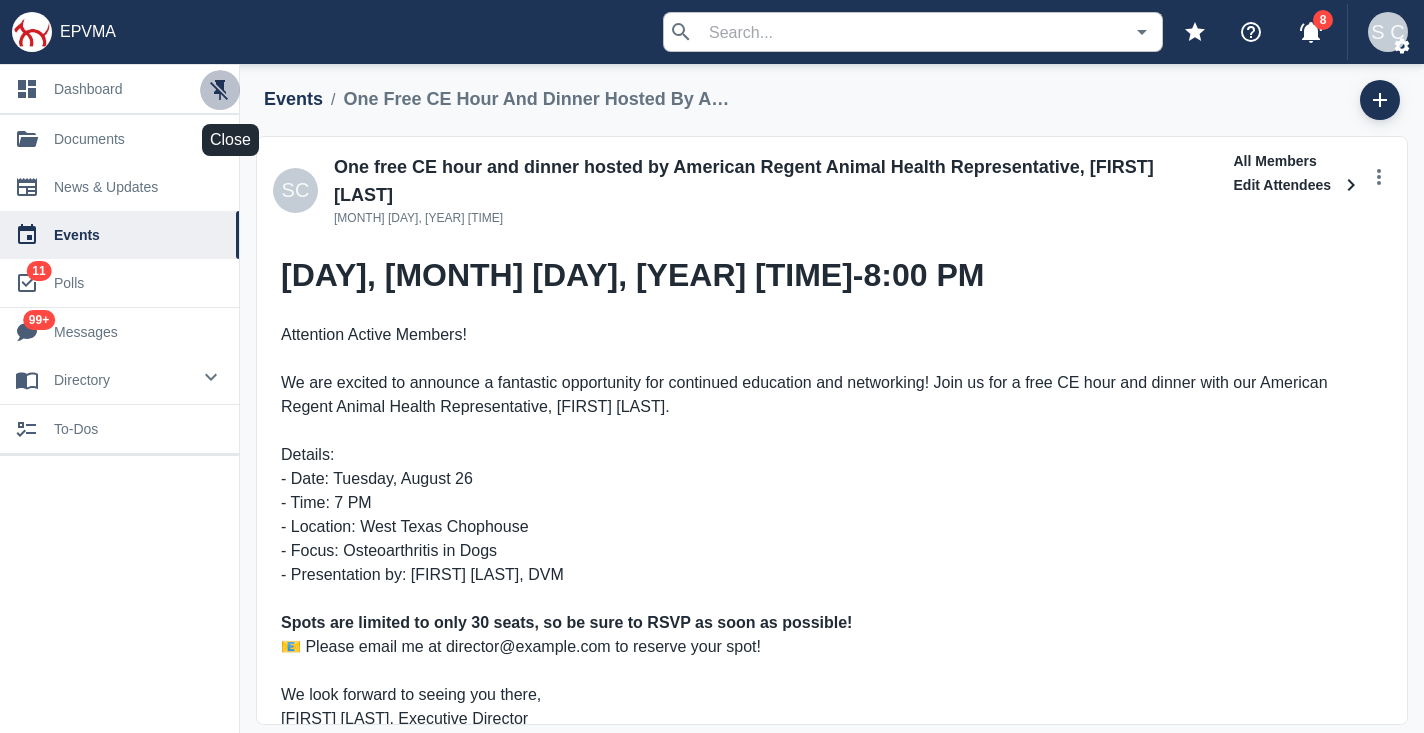 click at bounding box center (219, 90) 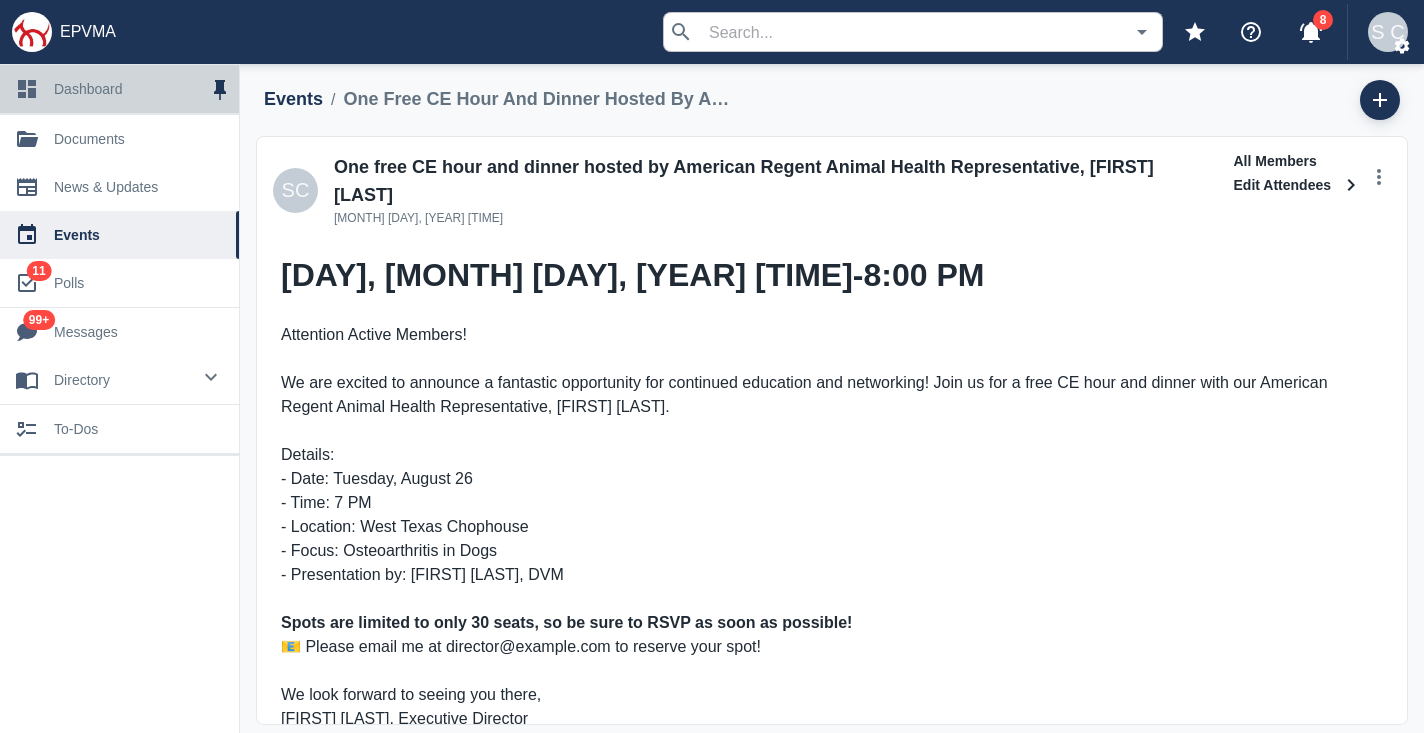 click on "dashboard" at bounding box center [138, 89] 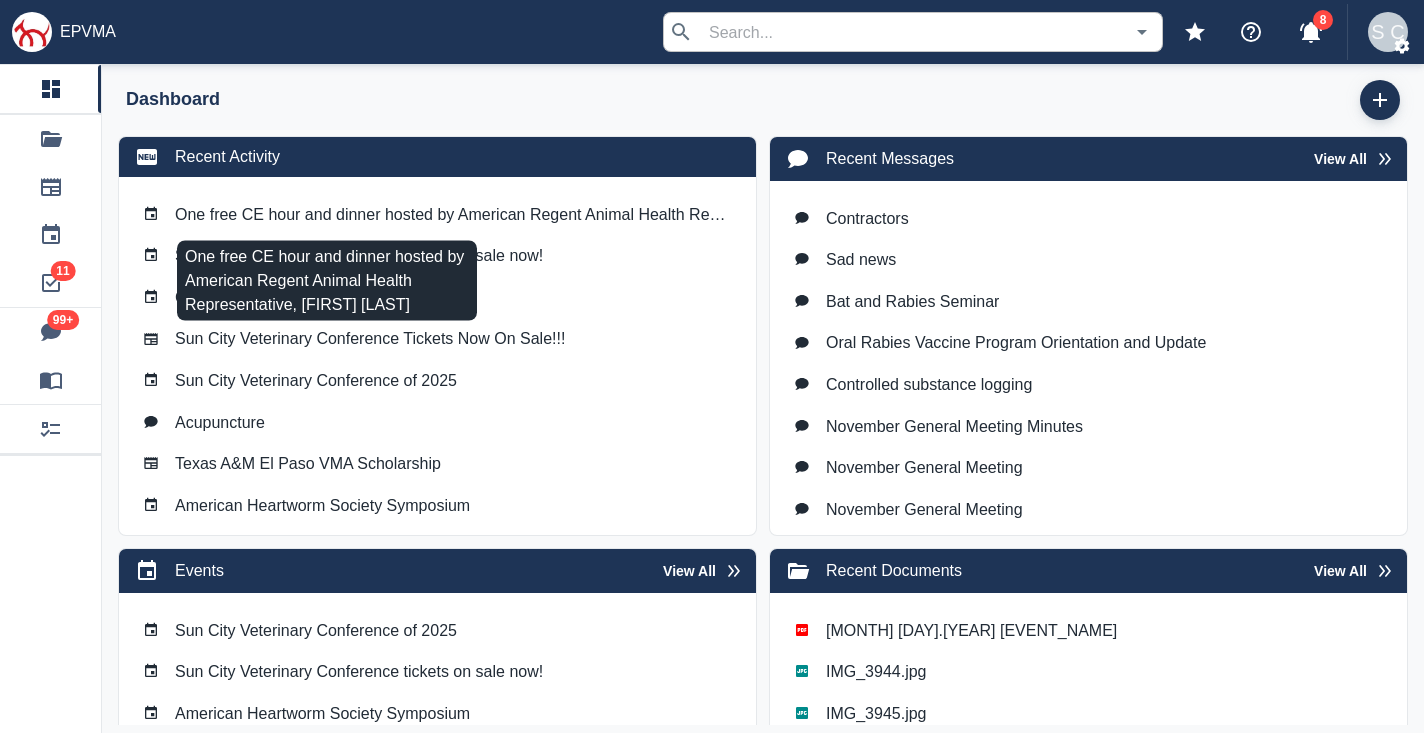 click on "One free CE hour and dinner hosted by American Regent Animal Health Representative, [FIRST] [LAST]" at bounding box center [453, 214] 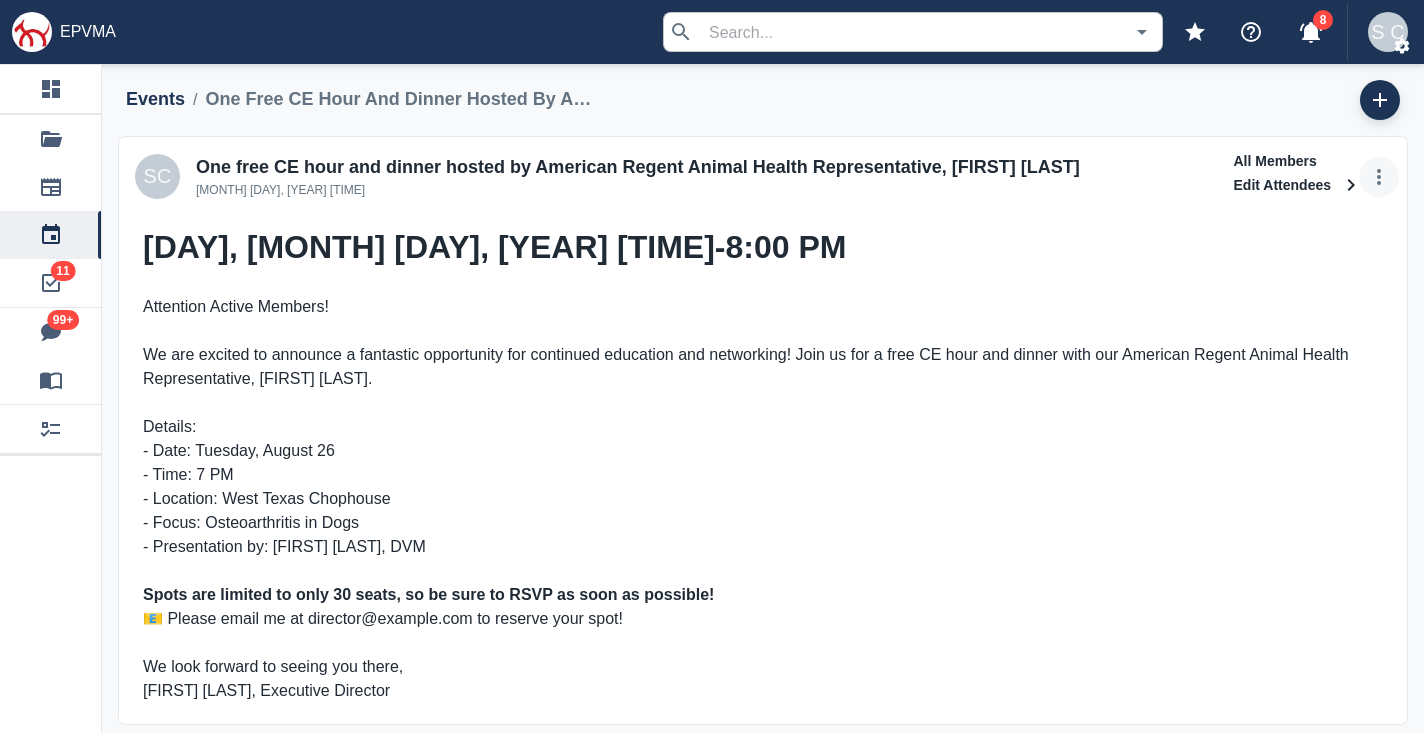 click at bounding box center [1379, 177] 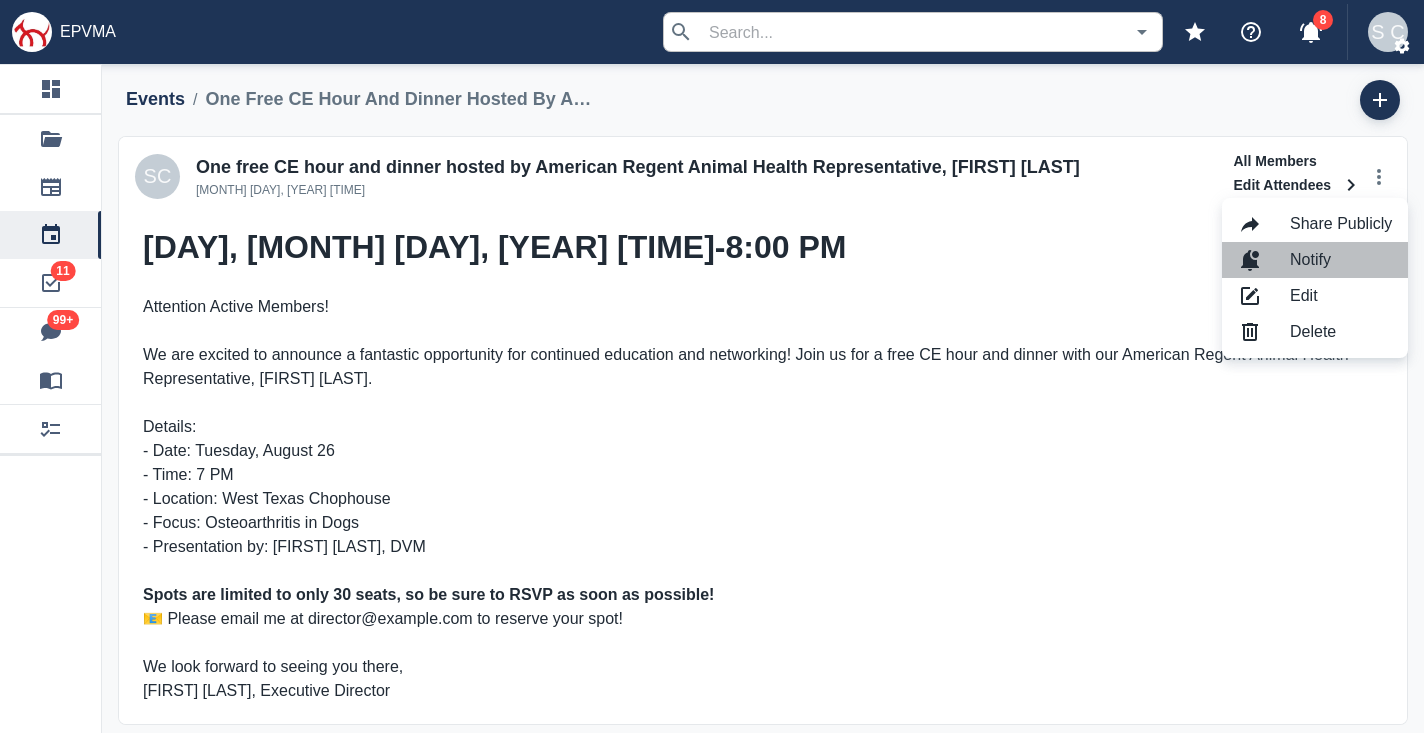 click on "Notify" at bounding box center [1341, 224] 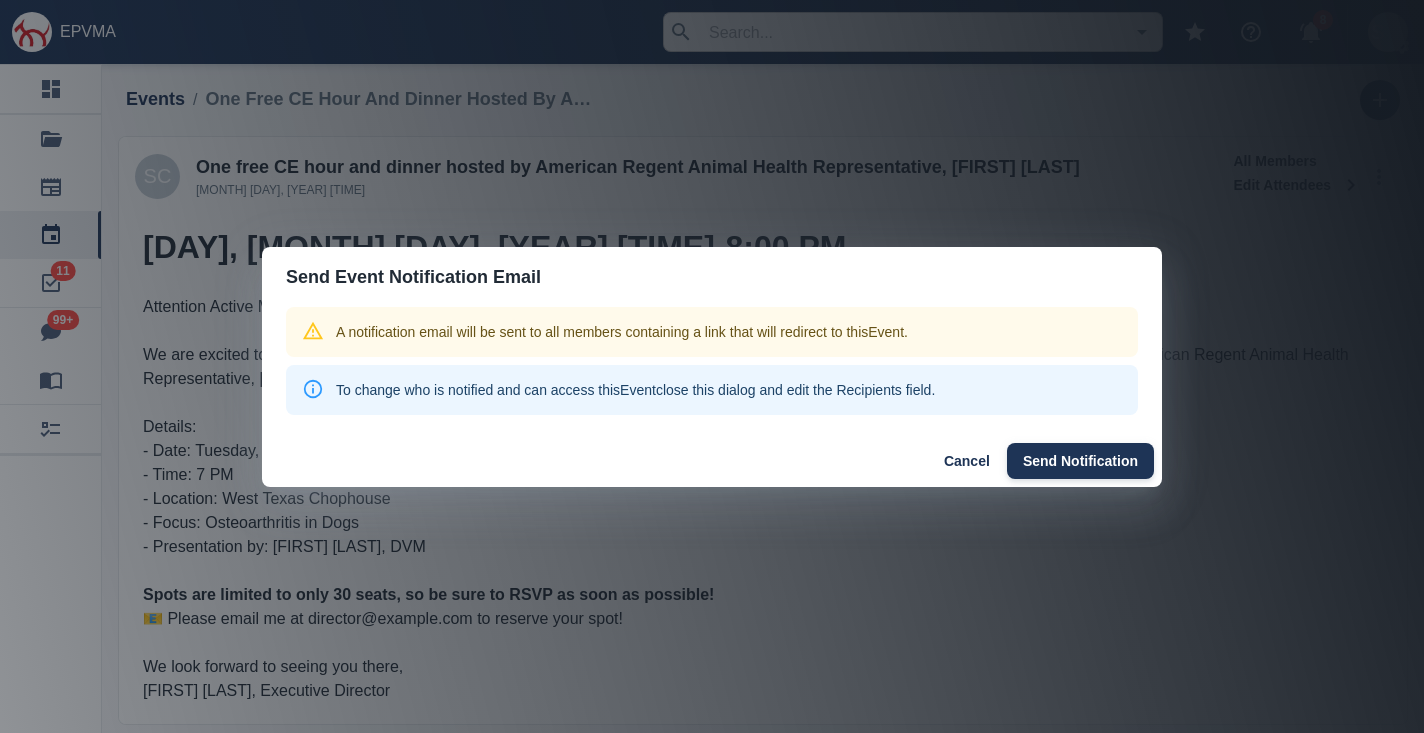 click on "Send Notification" at bounding box center [1080, 461] 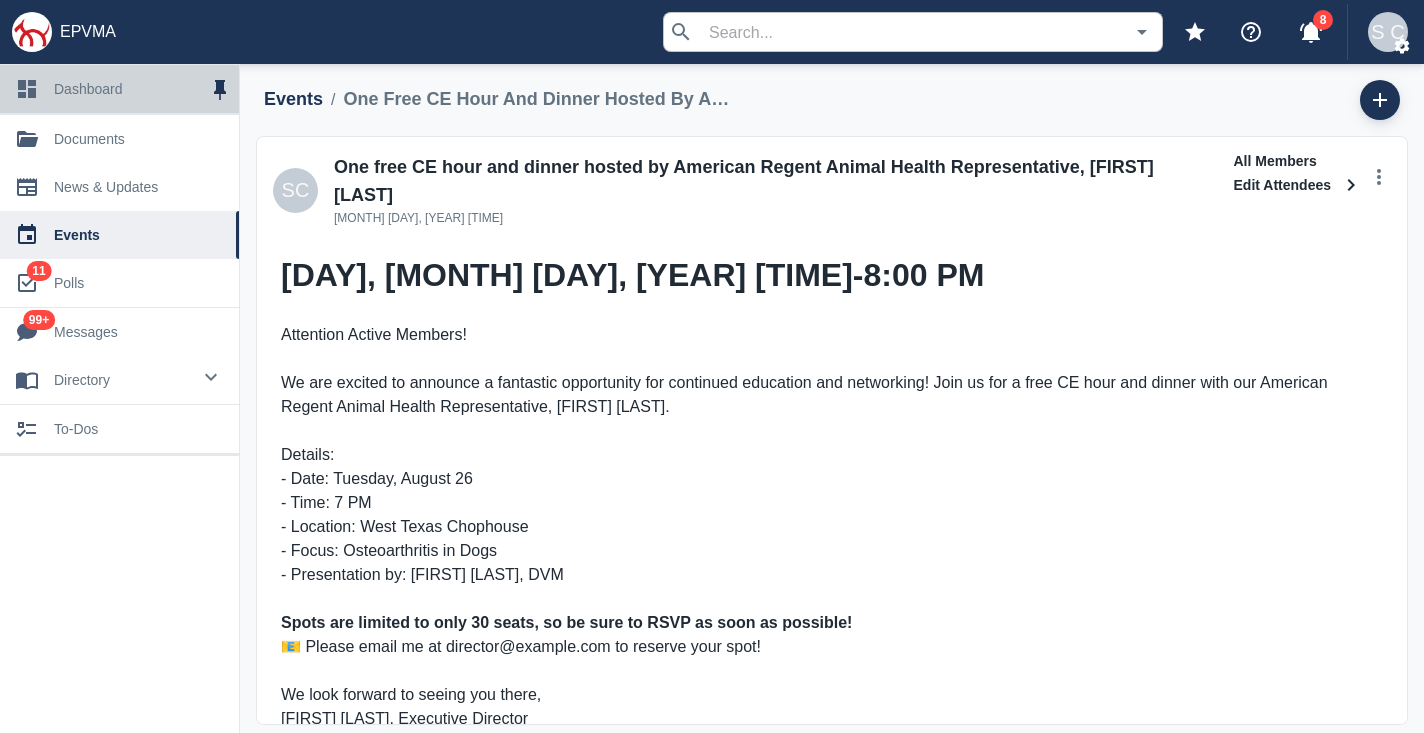 click on "dashboard" at bounding box center (138, 89) 